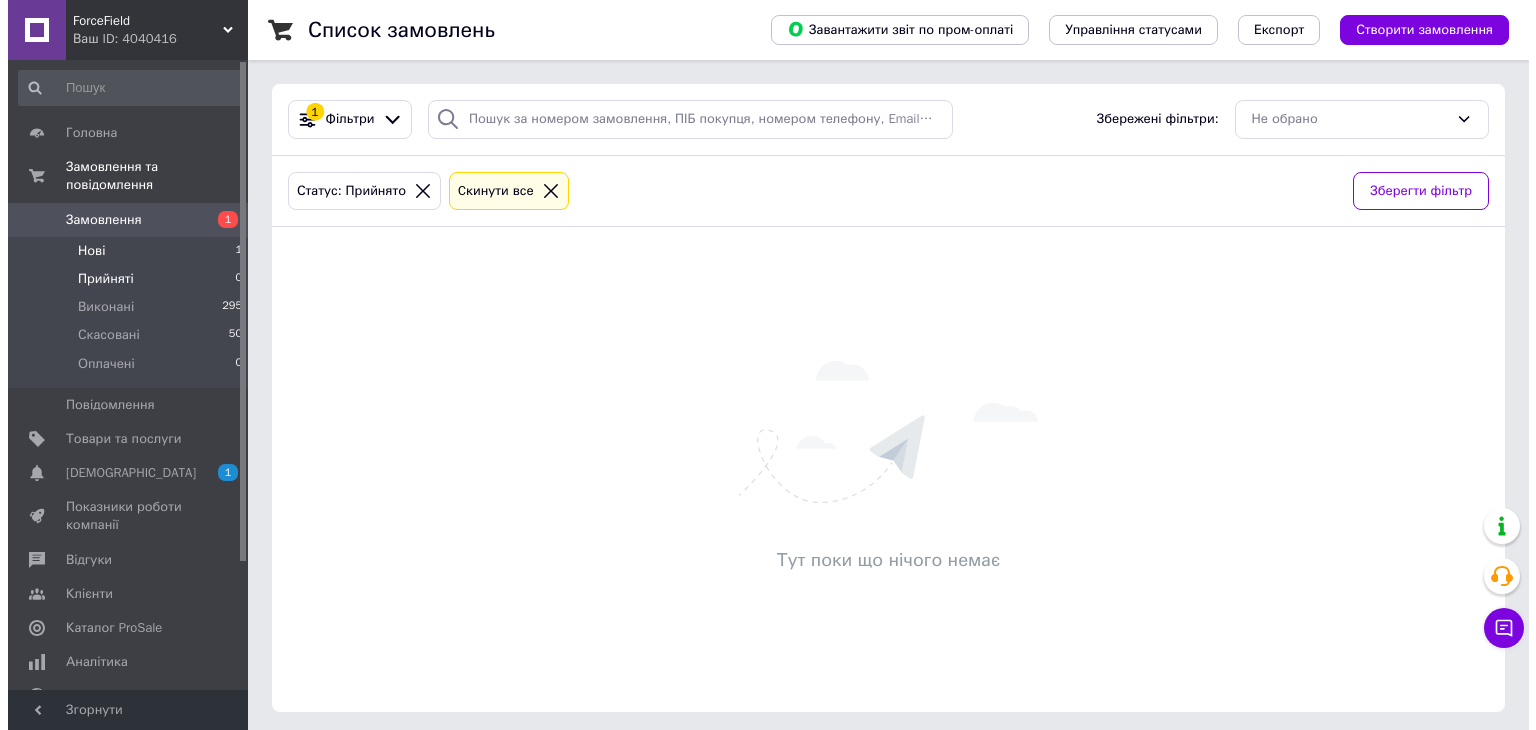 scroll, scrollTop: 0, scrollLeft: 0, axis: both 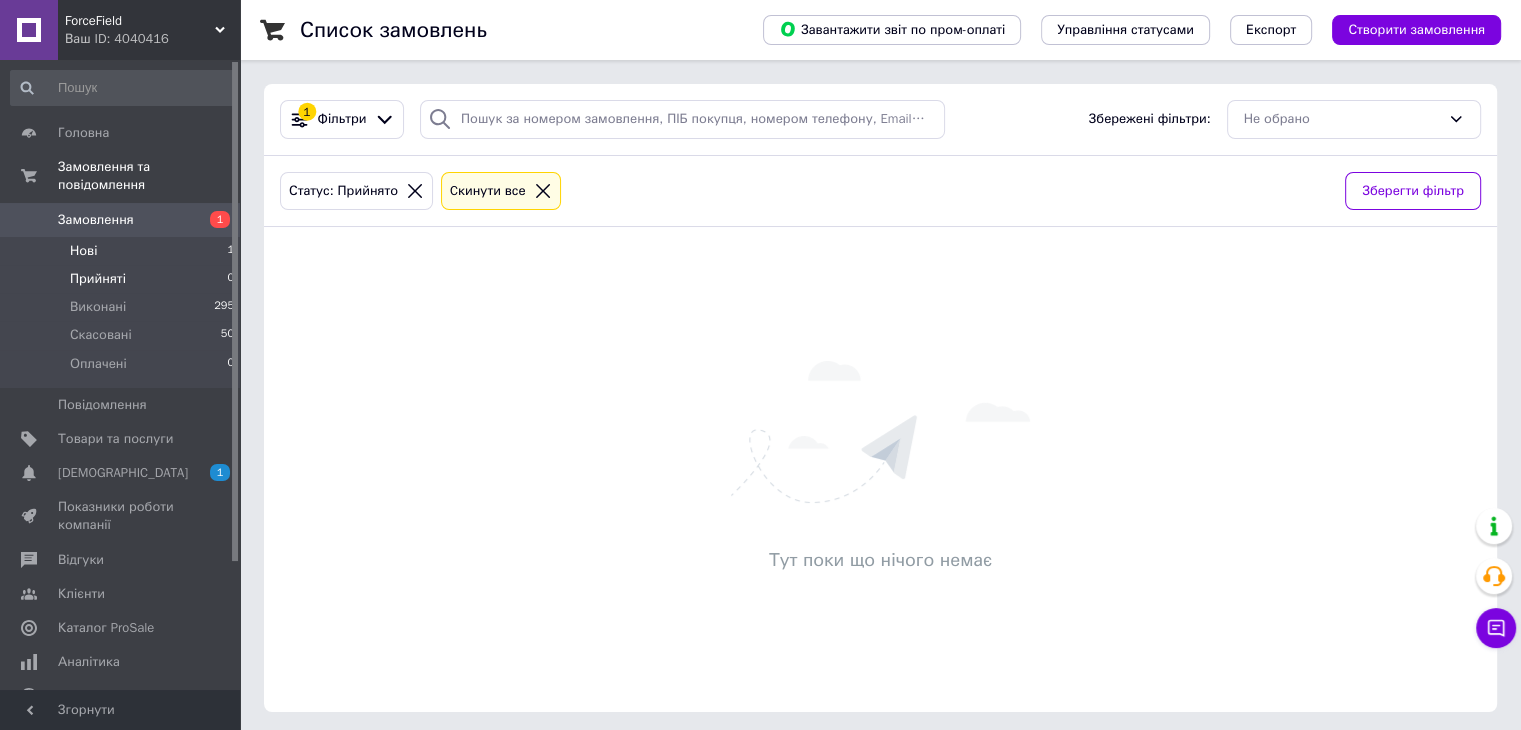 click on "Нові 1" at bounding box center [123, 251] 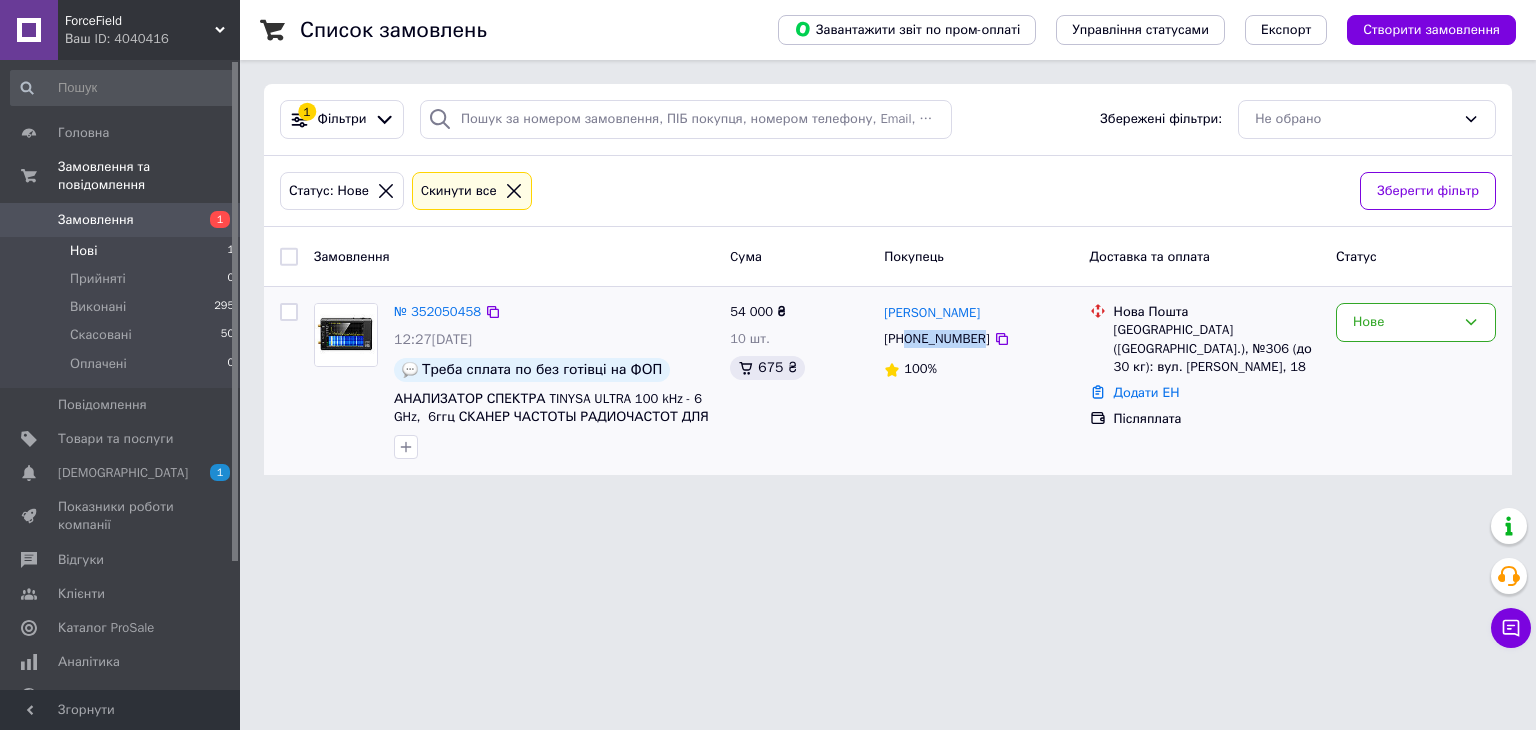 drag, startPoint x: 907, startPoint y: 343, endPoint x: 976, endPoint y: 340, distance: 69.065186 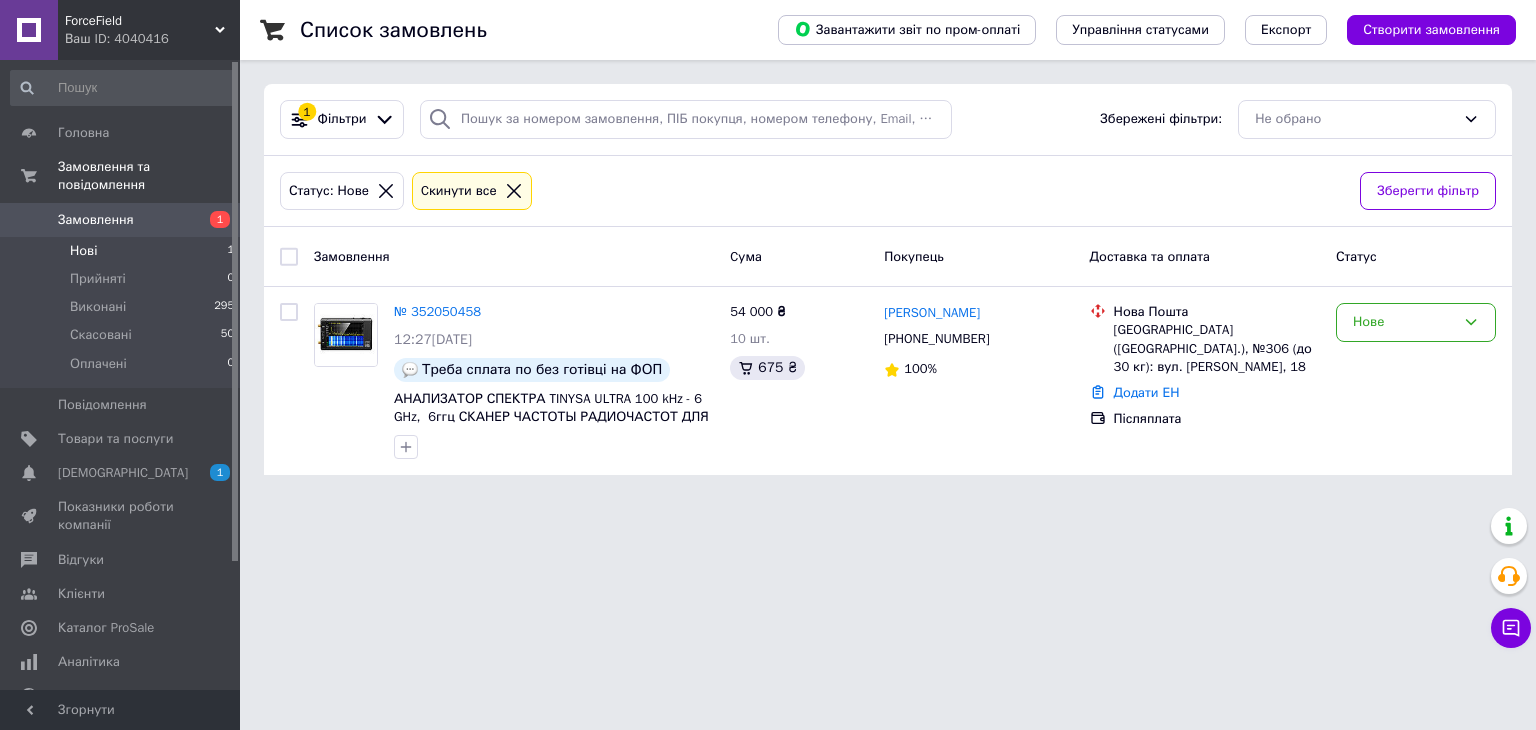 click on "ForceField Ваш ID: 4040416 Сайт ForceField Кабінет покупця Перевірити стан системи Сторінка на порталі Довідка Вийти Головна Замовлення та повідомлення Замовлення 1 Нові 1 Прийняті 0 Виконані 295 Скасовані 50 Оплачені 0 Повідомлення 0 Товари та послуги Сповіщення 1 0 Показники роботи компанії Відгуки Клієнти Каталог ProSale Аналітика Управління сайтом Гаманець компанії Маркет Налаштування Тарифи та рахунки Prom мікс 1 000 Згорнути
Список замовлень   Завантажити звіт по пром-оплаті Управління статусами Експорт 1 Cума" at bounding box center [768, 249] 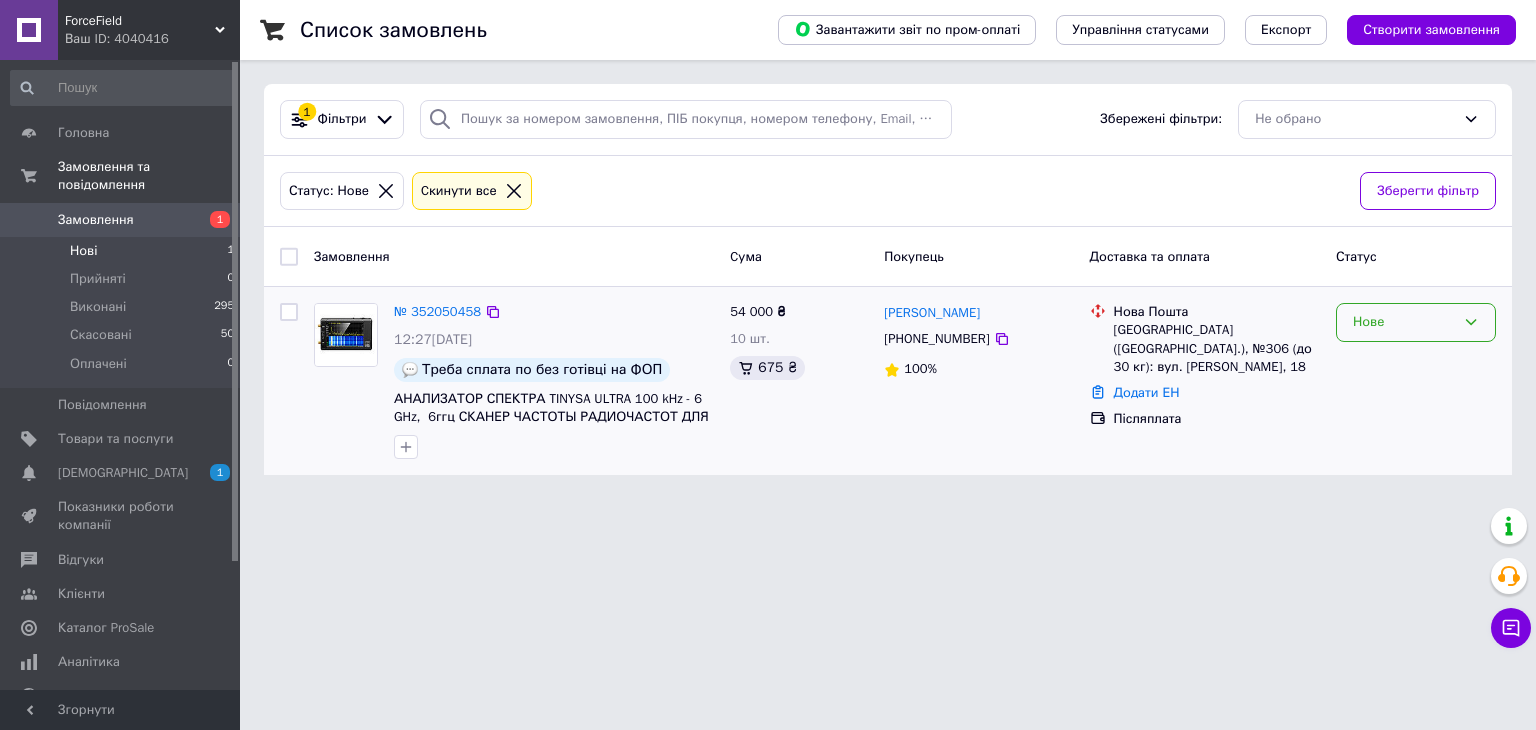 click on "Нове" at bounding box center (1404, 322) 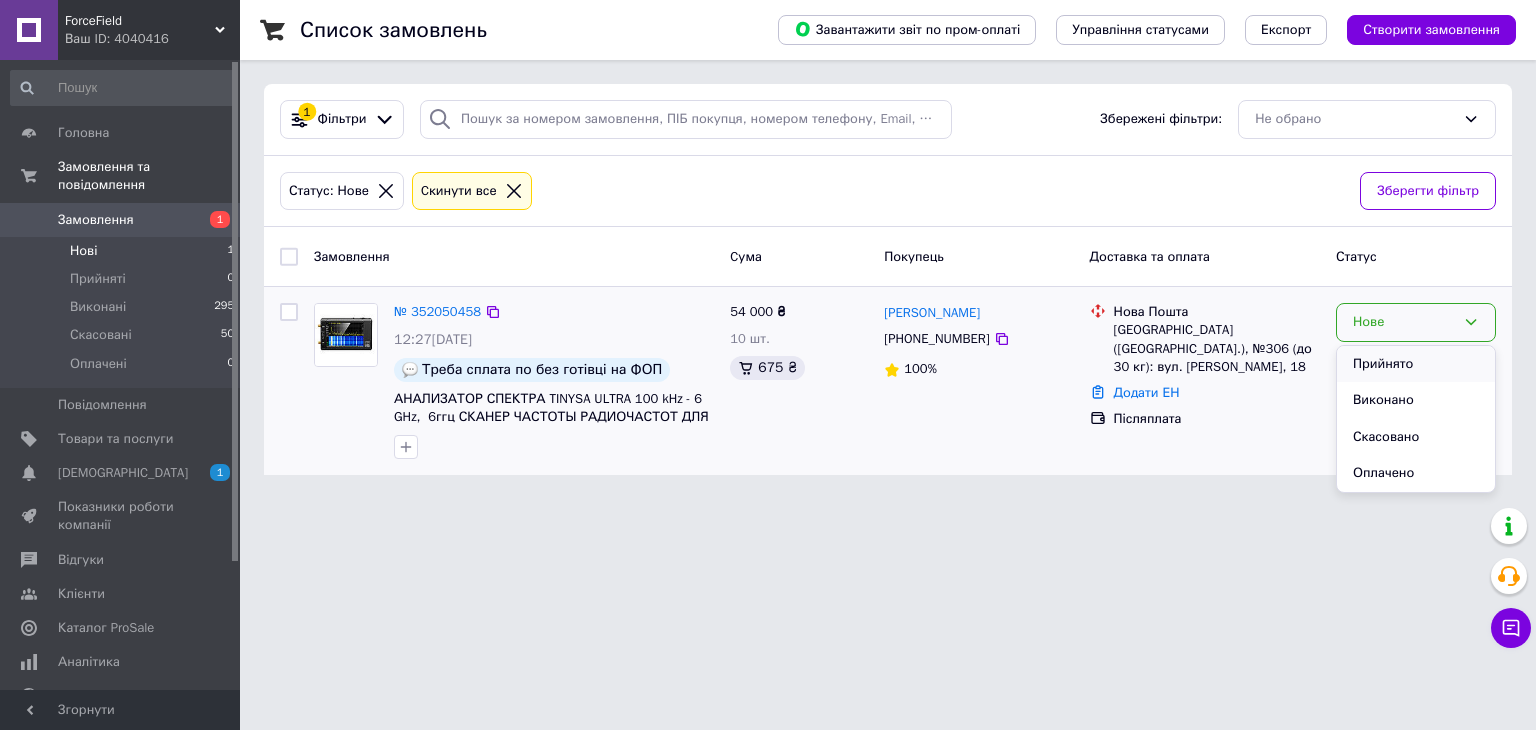 click on "Прийнято" at bounding box center [1416, 364] 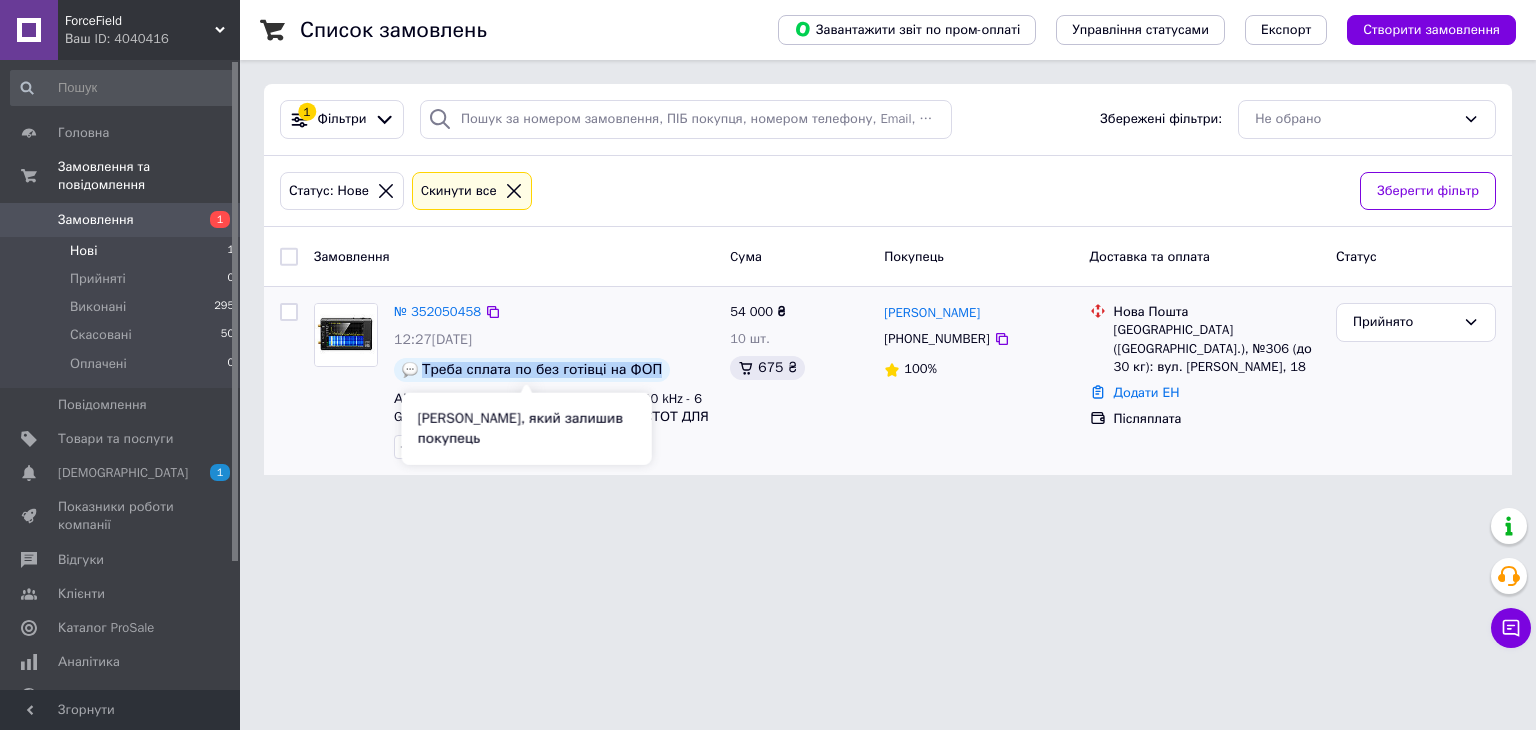 drag, startPoint x: 422, startPoint y: 367, endPoint x: 654, endPoint y: 374, distance: 232.10558 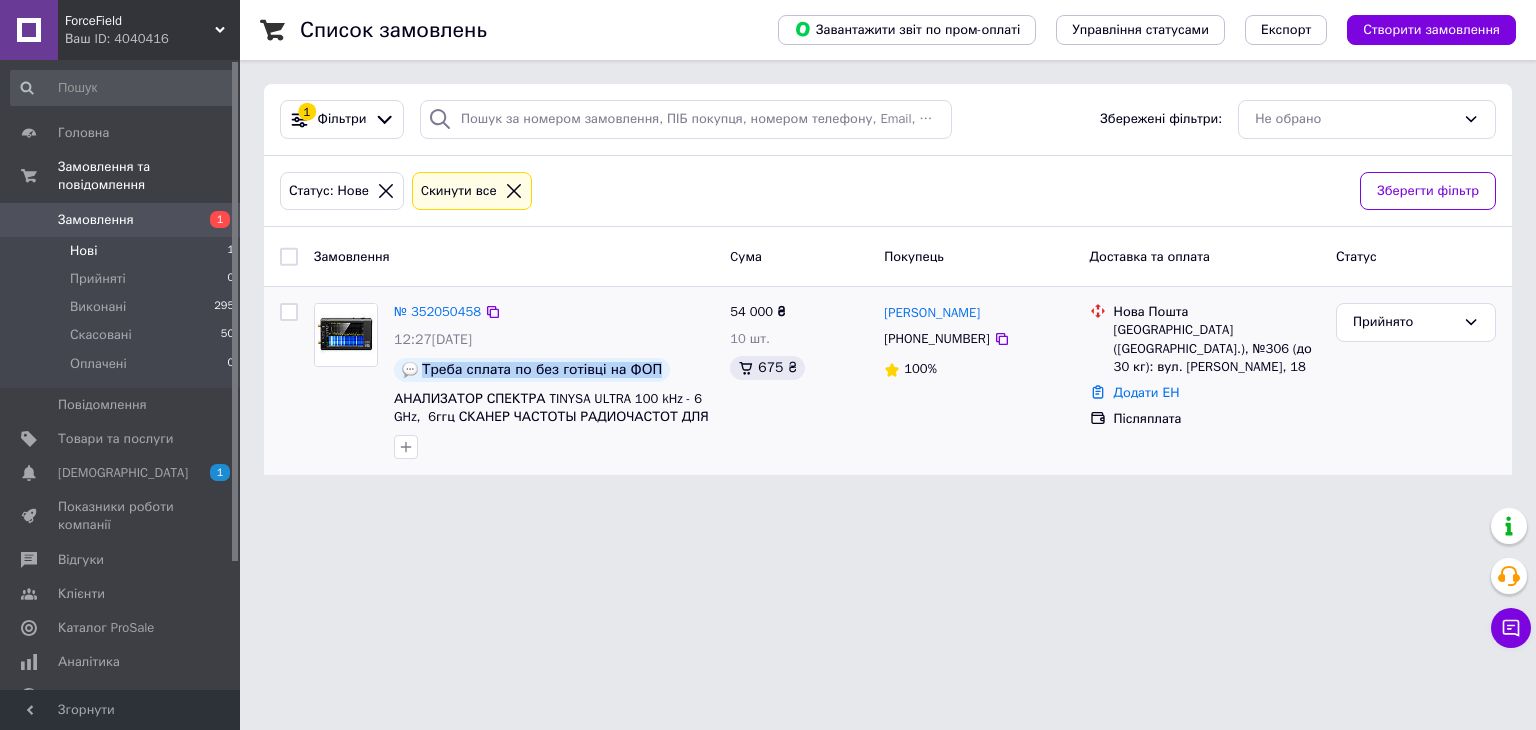 click on "Треба сплата по без готівці на ФОП" at bounding box center (532, 370) 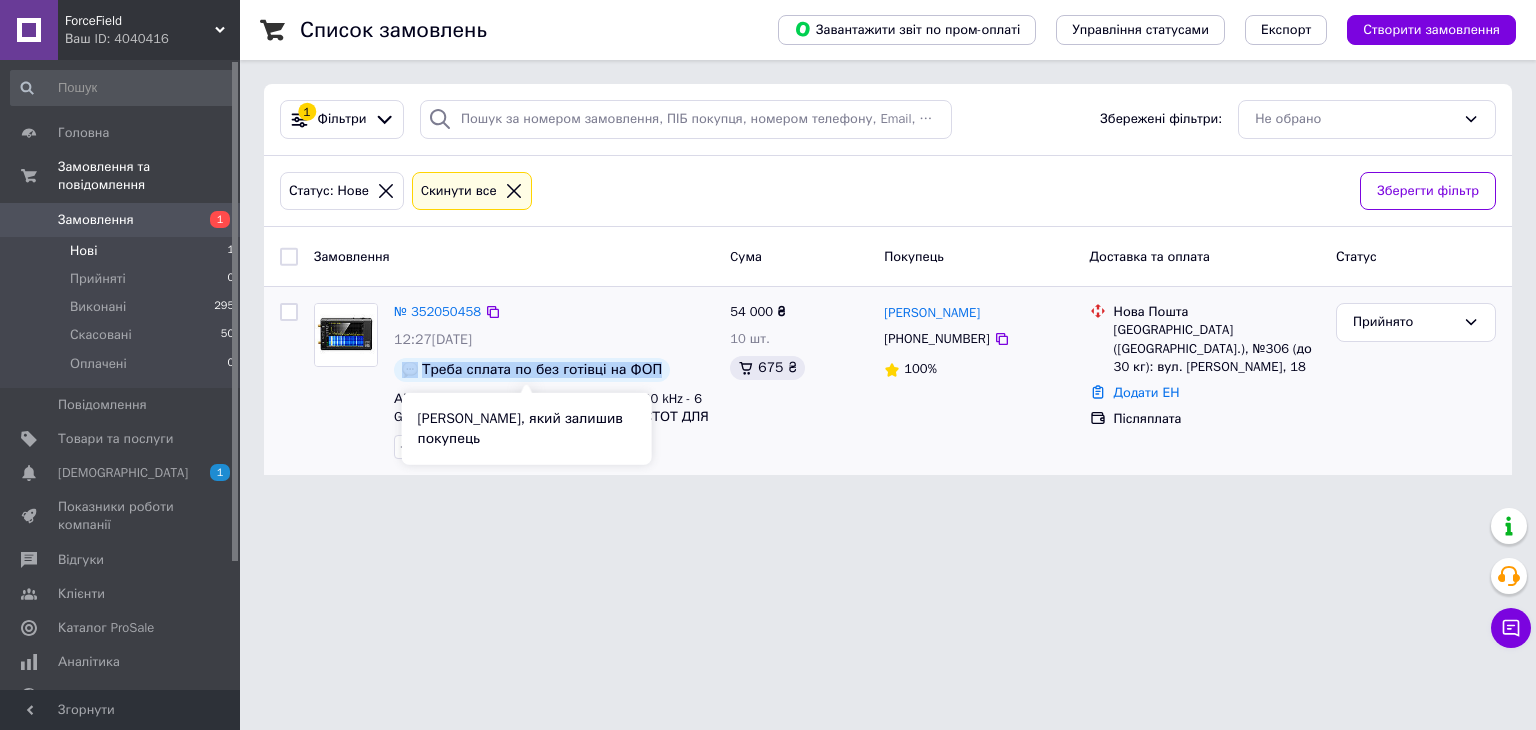 drag, startPoint x: 650, startPoint y: 365, endPoint x: 415, endPoint y: 370, distance: 235.05319 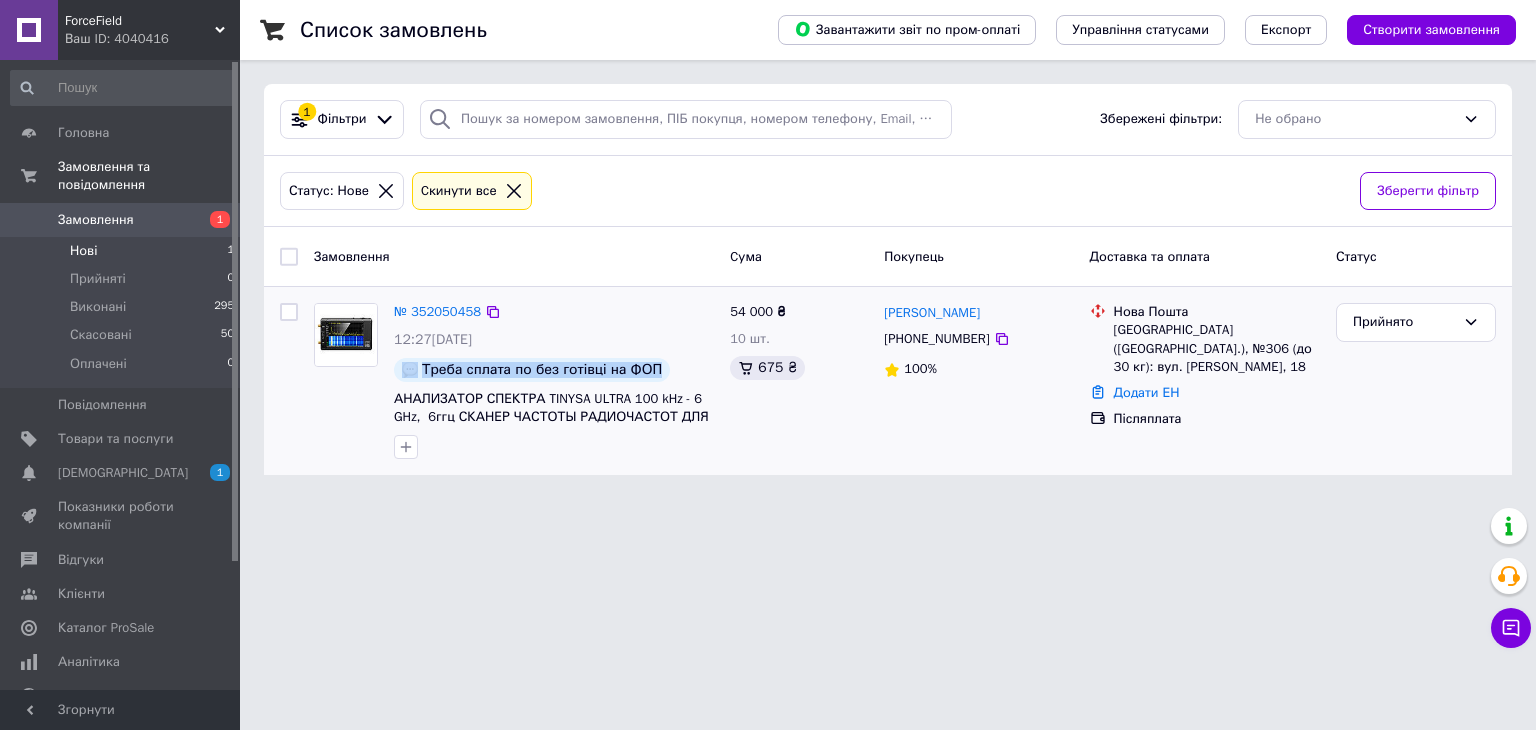 click on "Треба сплата по без готівці на ФОП" at bounding box center (532, 370) 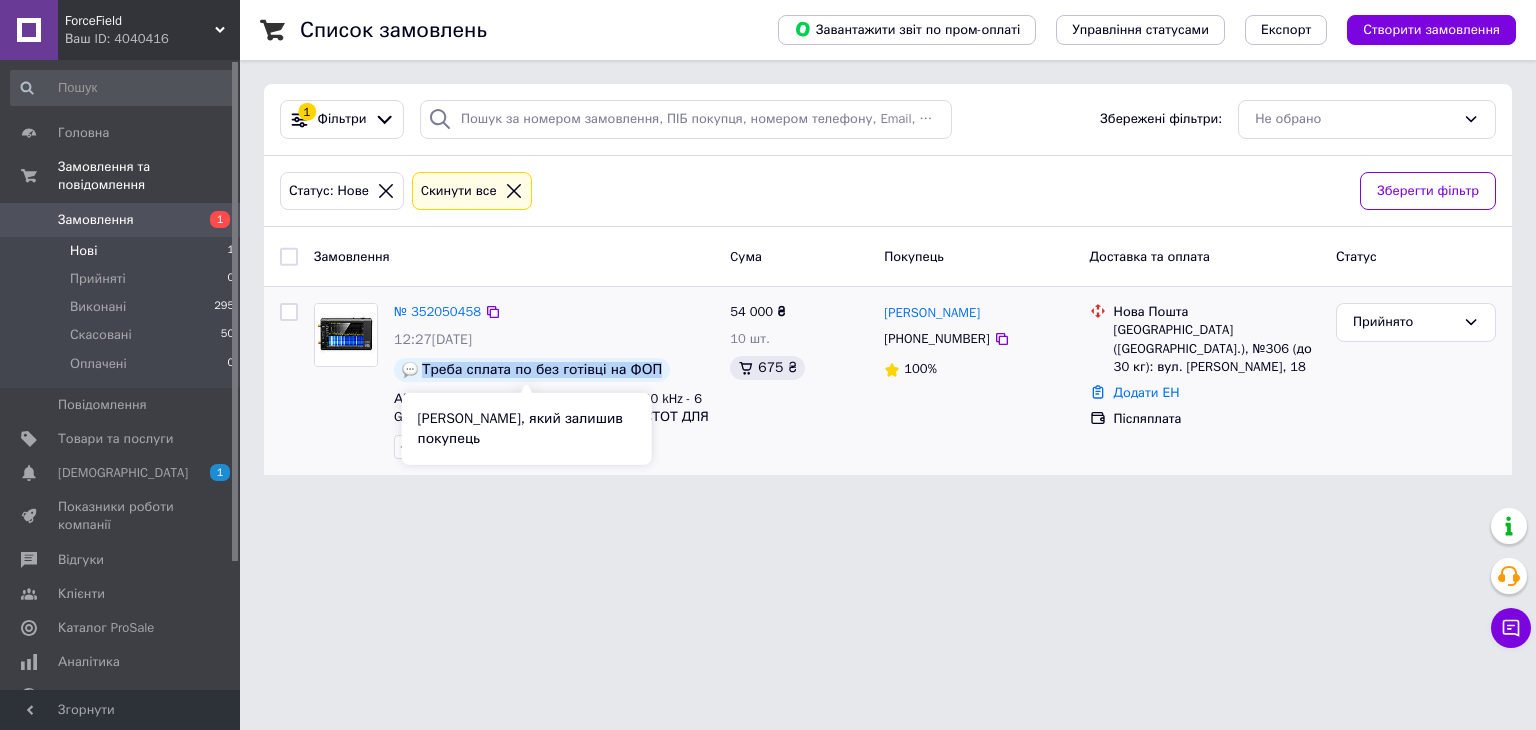 drag, startPoint x: 422, startPoint y: 360, endPoint x: 655, endPoint y: 360, distance: 233 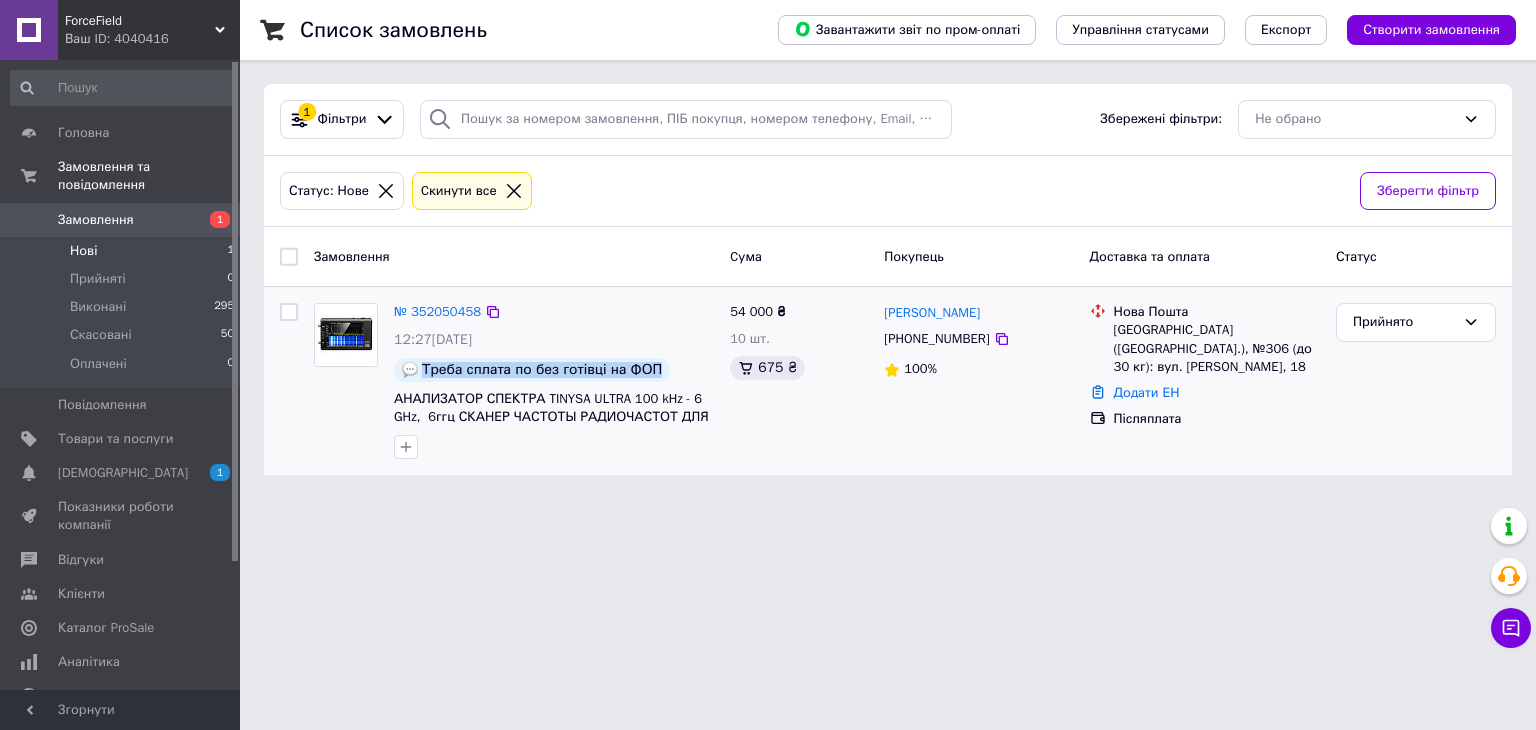 click on "Треба сплата по без готівці на ФОП" at bounding box center (542, 370) 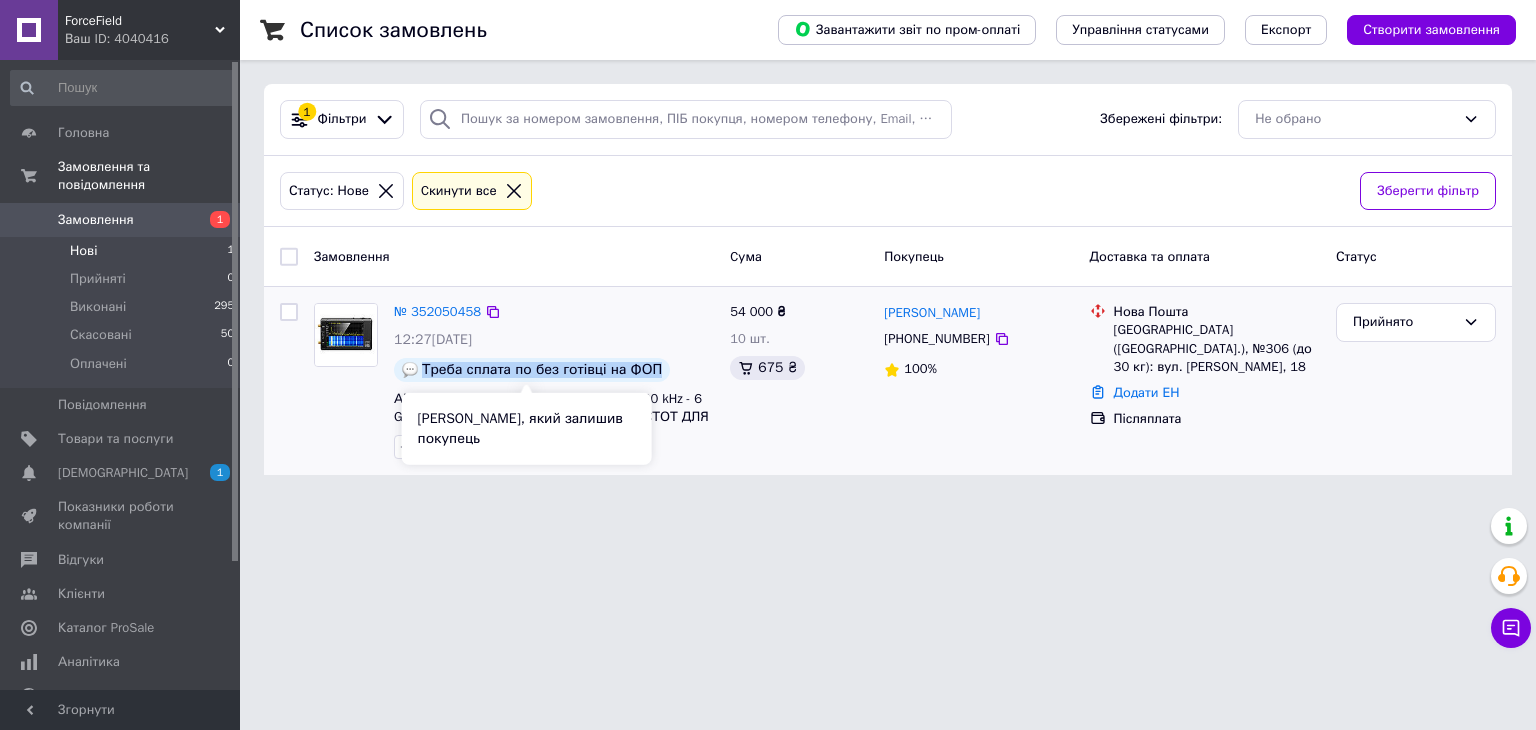 click on "Треба сплата по без готівці на ФОП" at bounding box center [542, 370] 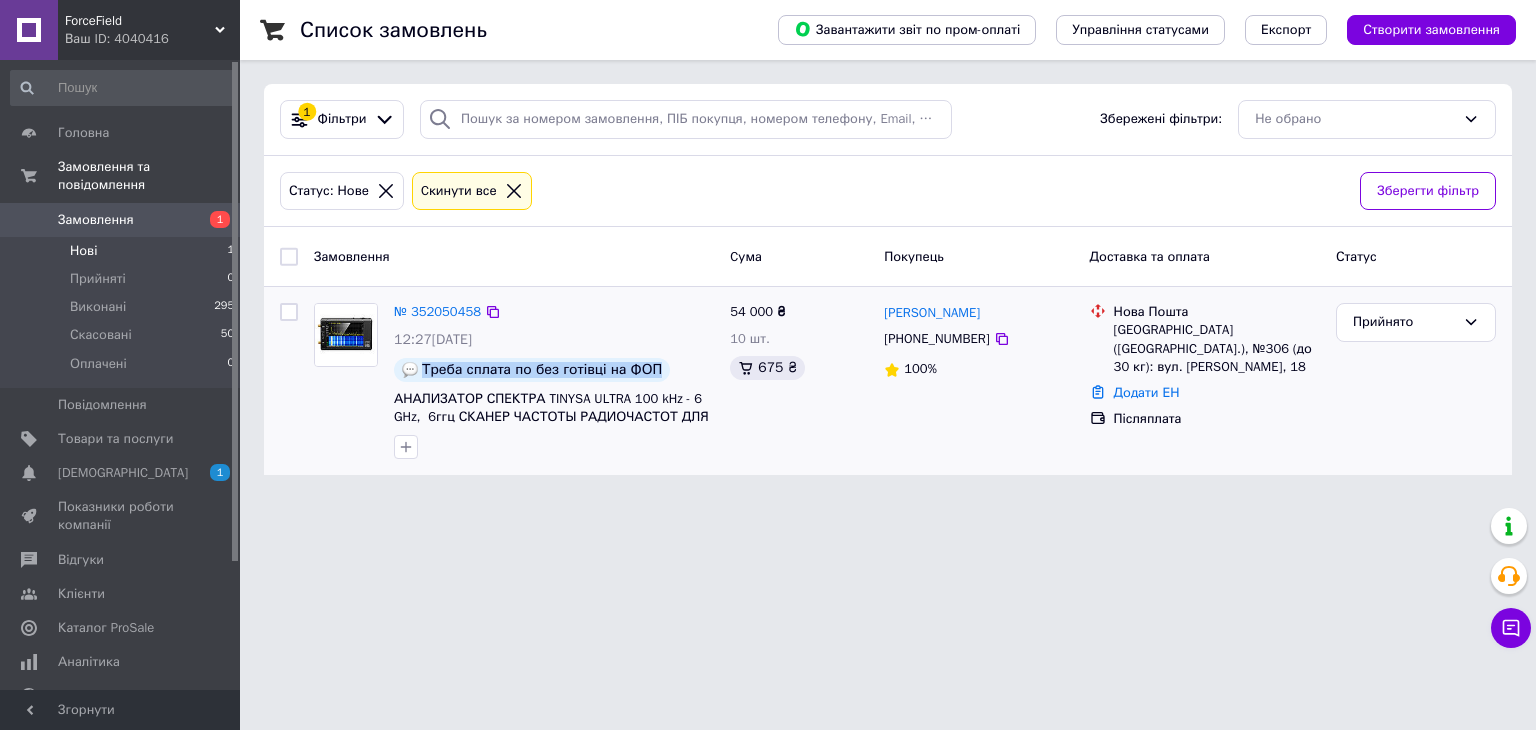 drag, startPoint x: 423, startPoint y: 368, endPoint x: 636, endPoint y: 364, distance: 213.03755 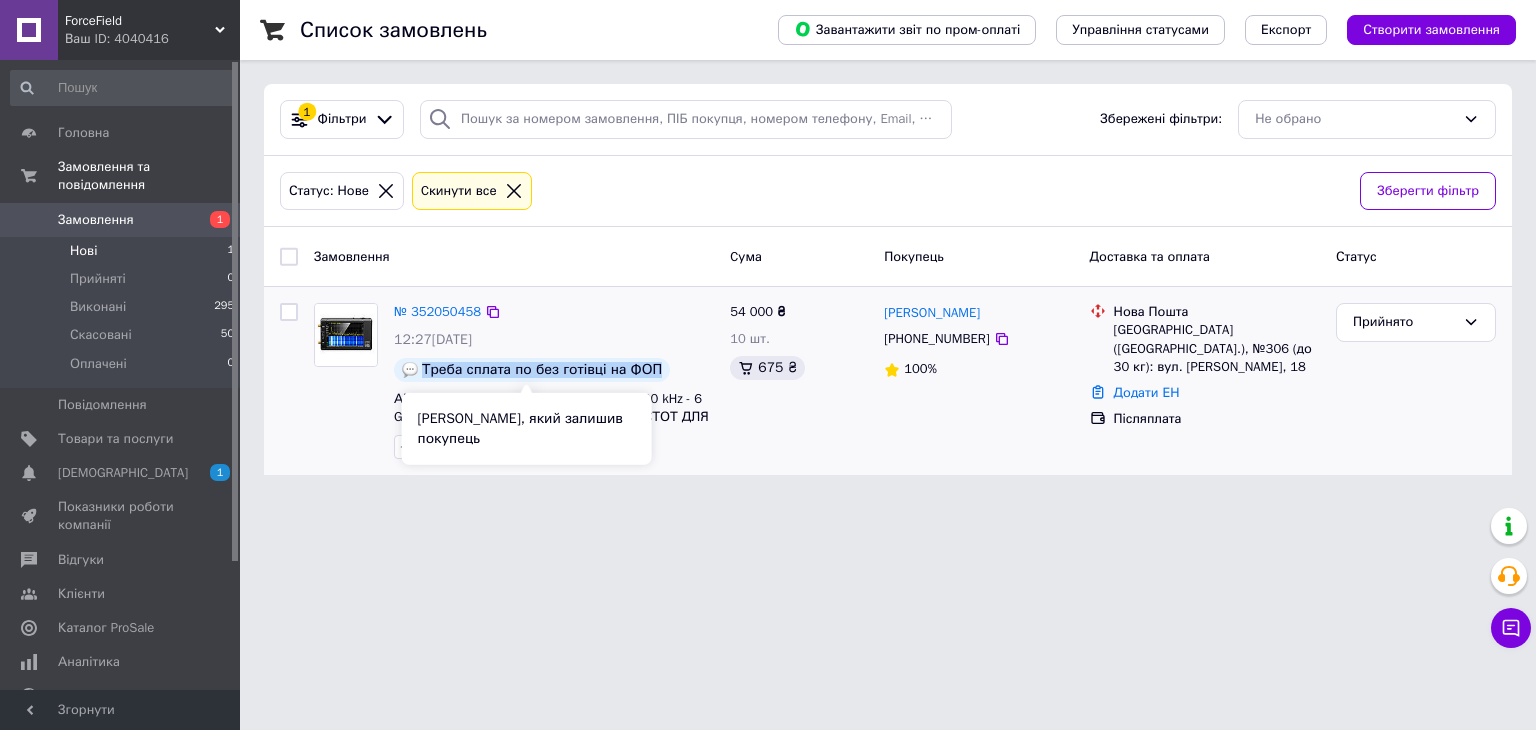 click on "Треба сплата по без готівці на ФОП" at bounding box center [542, 370] 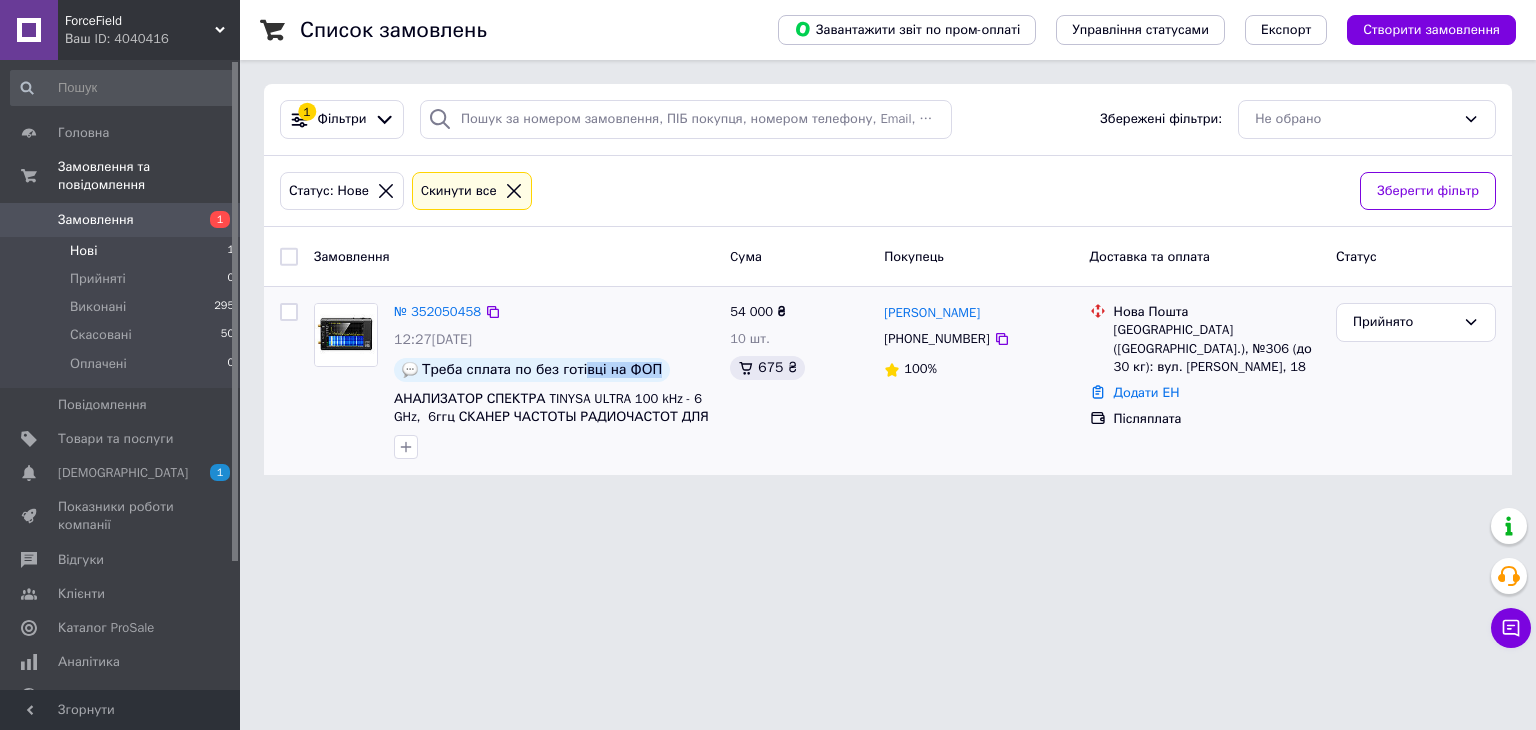 drag, startPoint x: 650, startPoint y: 367, endPoint x: 578, endPoint y: 371, distance: 72.11102 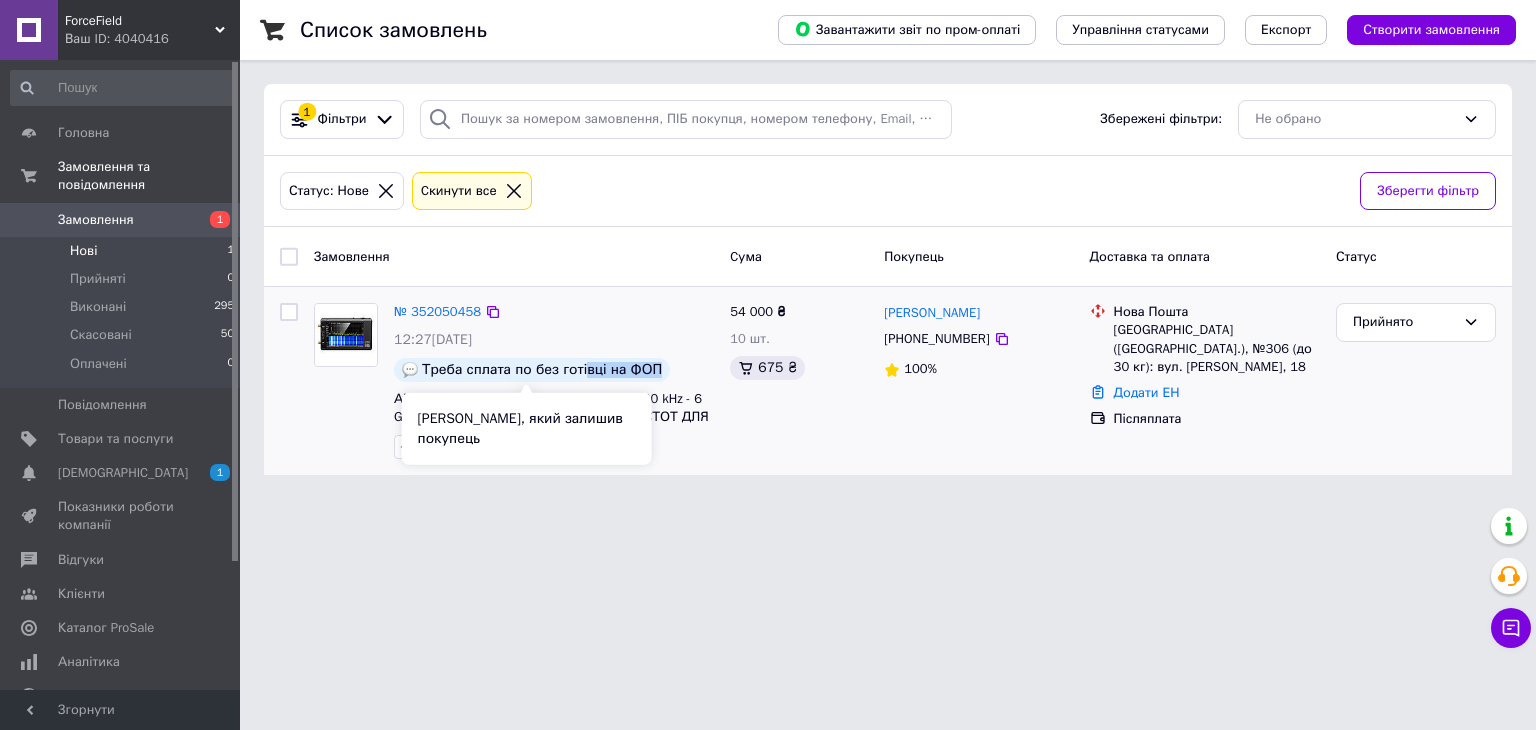 click on "Треба сплата по без готівці на ФОП" at bounding box center (532, 370) 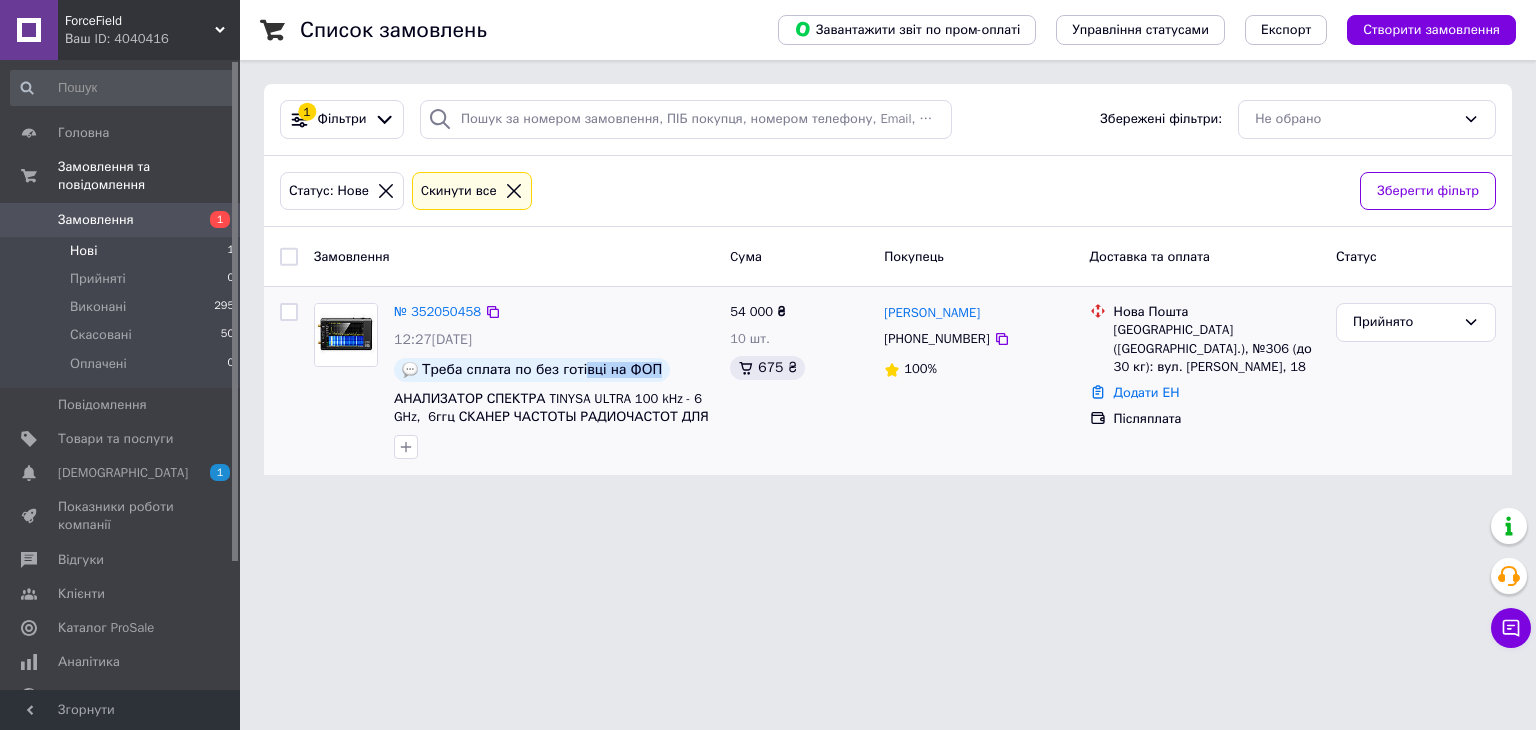 drag, startPoint x: 651, startPoint y: 371, endPoint x: 576, endPoint y: 373, distance: 75.026665 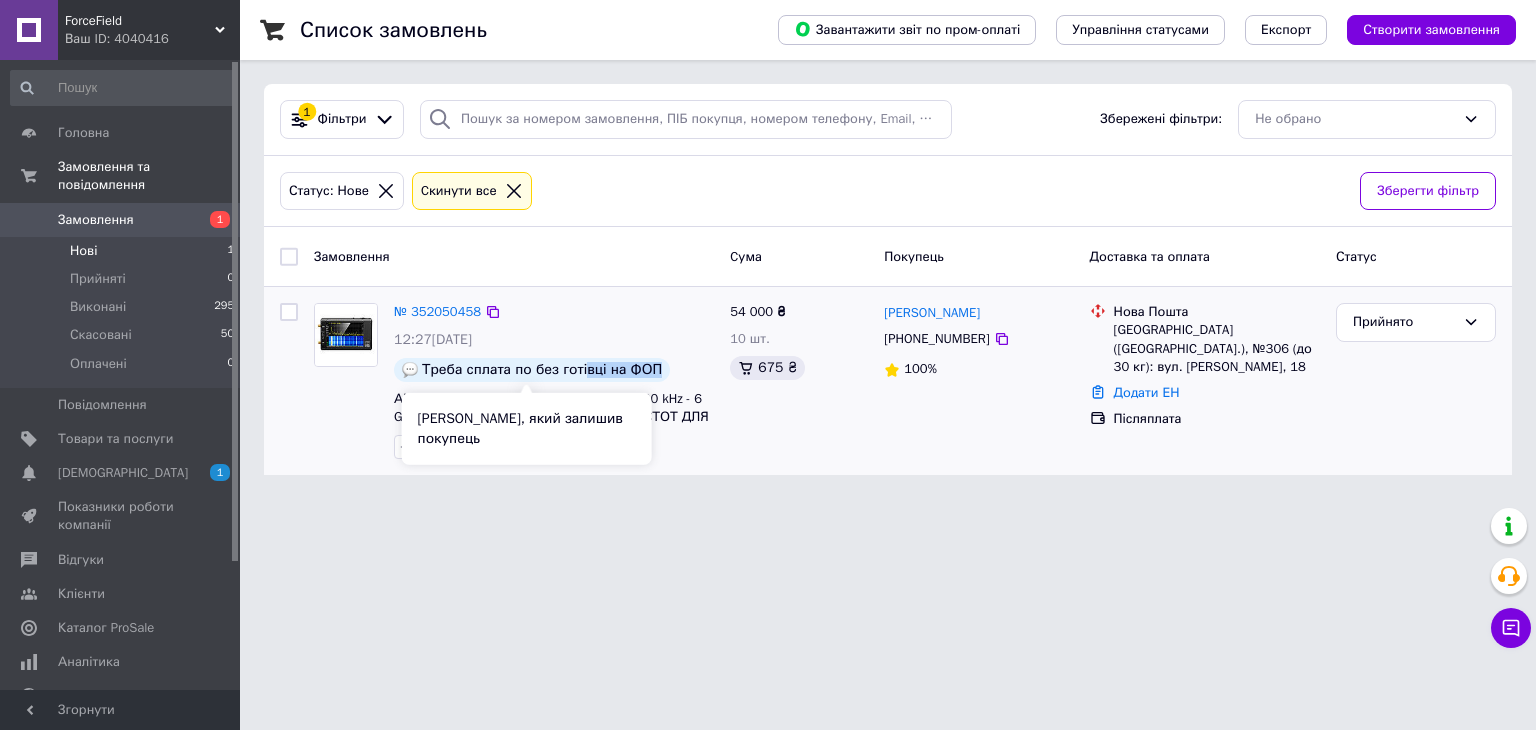click on "Треба сплата по без готівці на ФОП" at bounding box center (542, 370) 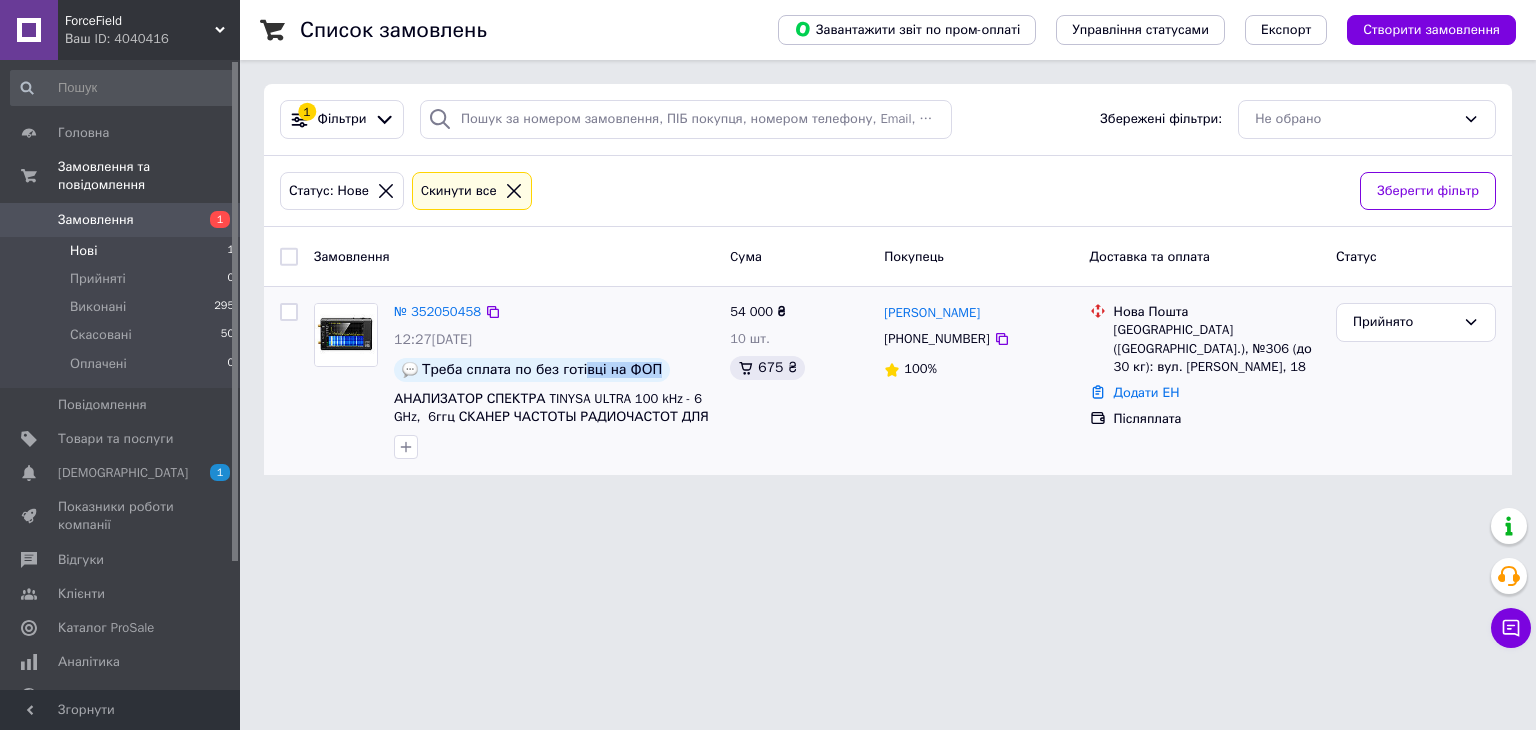 click on "Треба сплата по без готівці на ФОП" at bounding box center (542, 370) 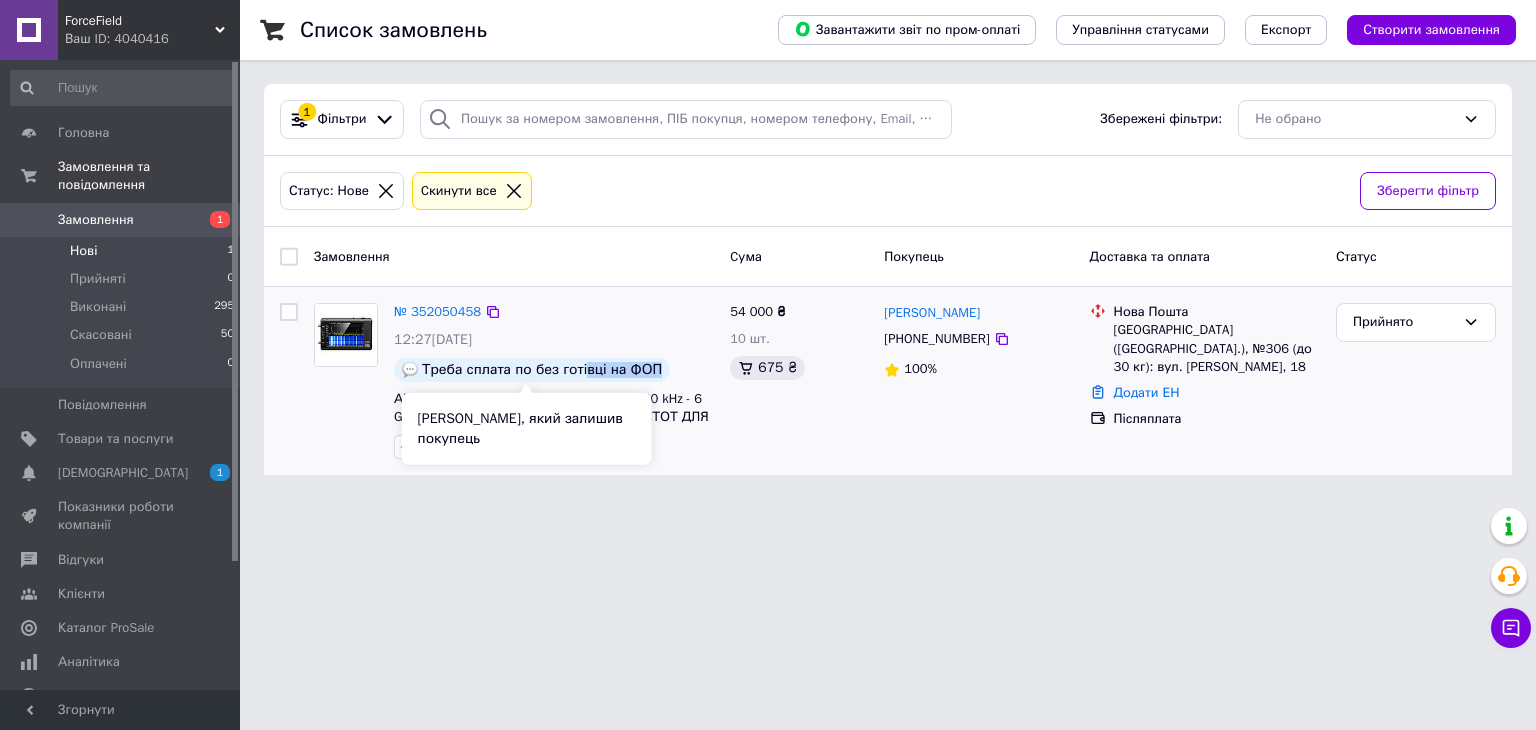 click on "Треба сплата по без готівці на ФОП" at bounding box center [542, 370] 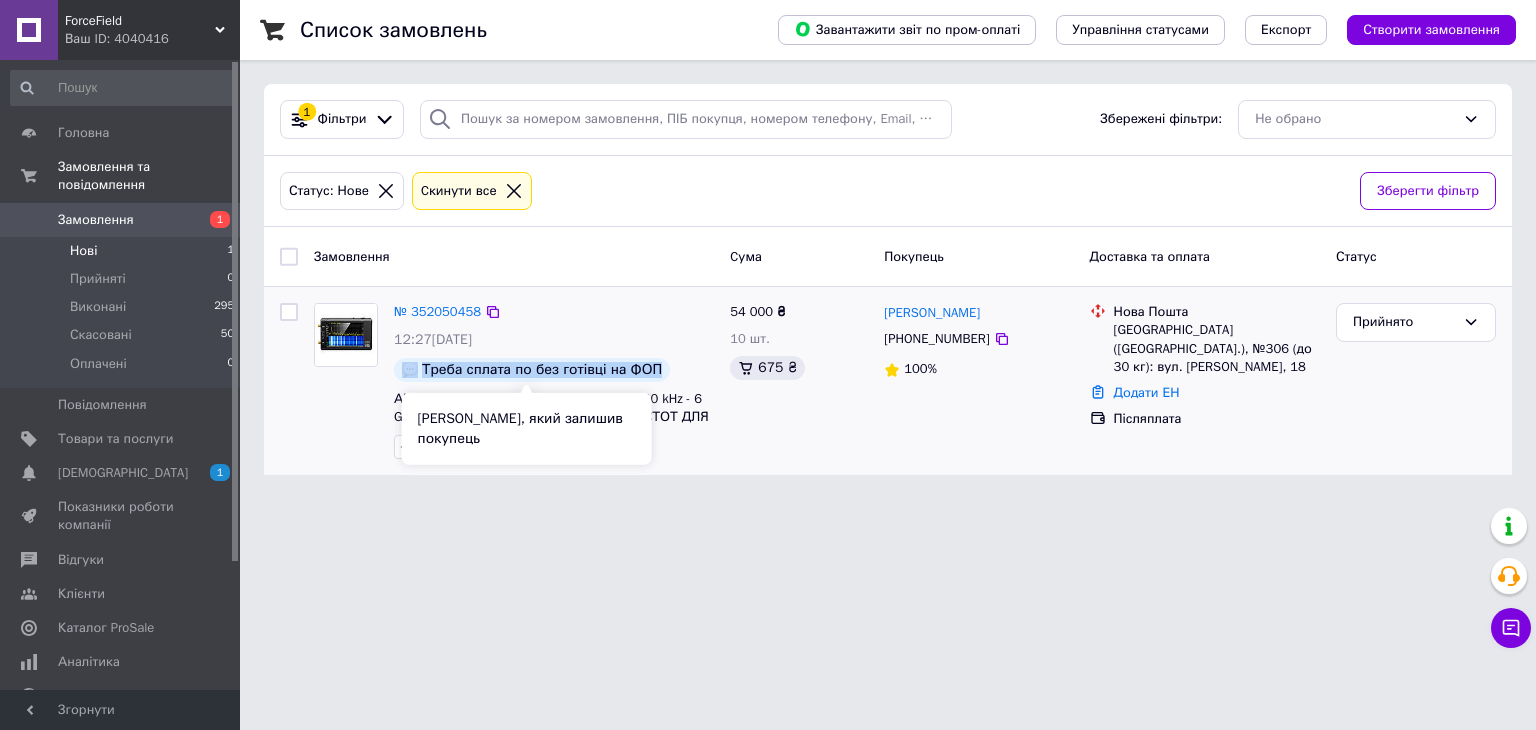 drag, startPoint x: 648, startPoint y: 371, endPoint x: 415, endPoint y: 370, distance: 233.00215 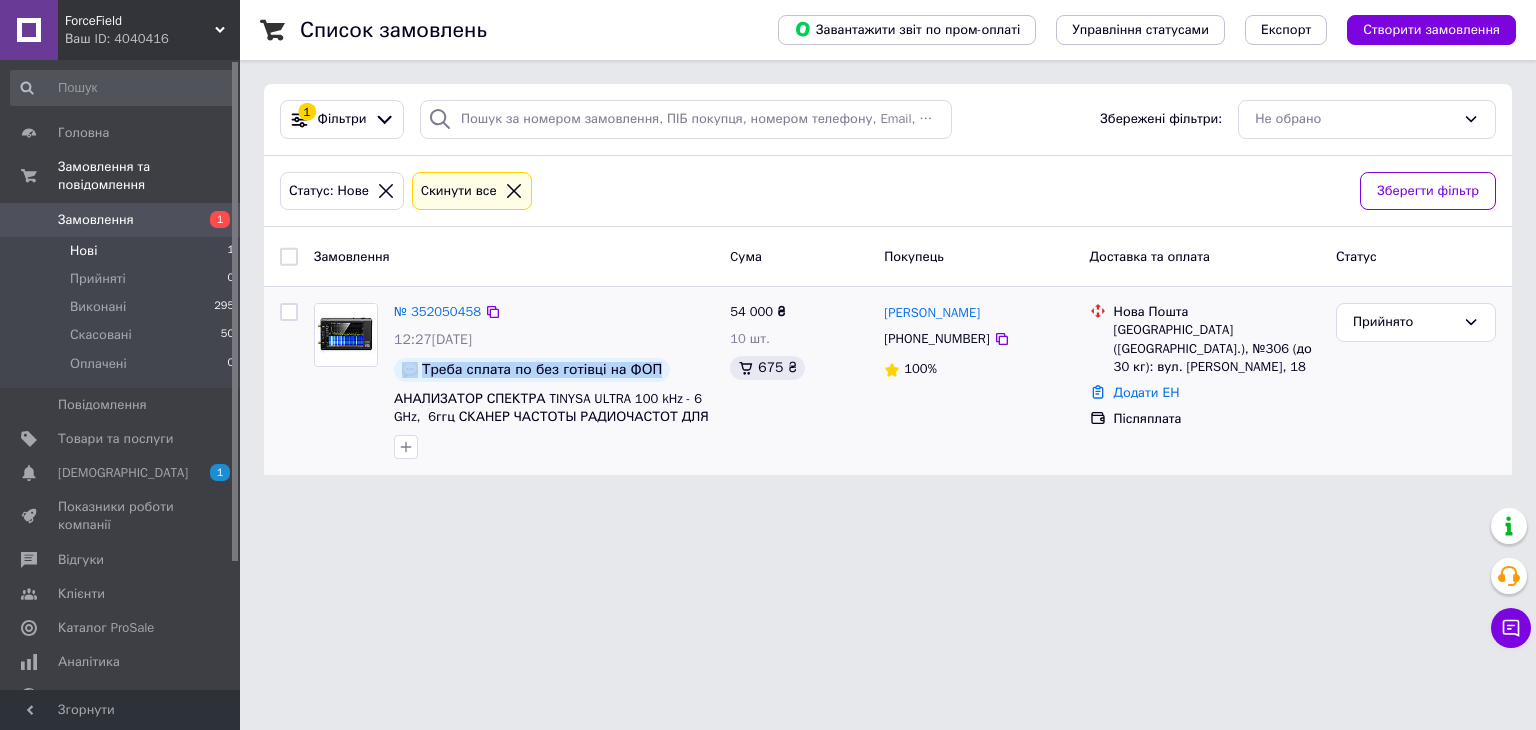 click on "Треба сплата по без готівці на ФОП" at bounding box center (532, 370) 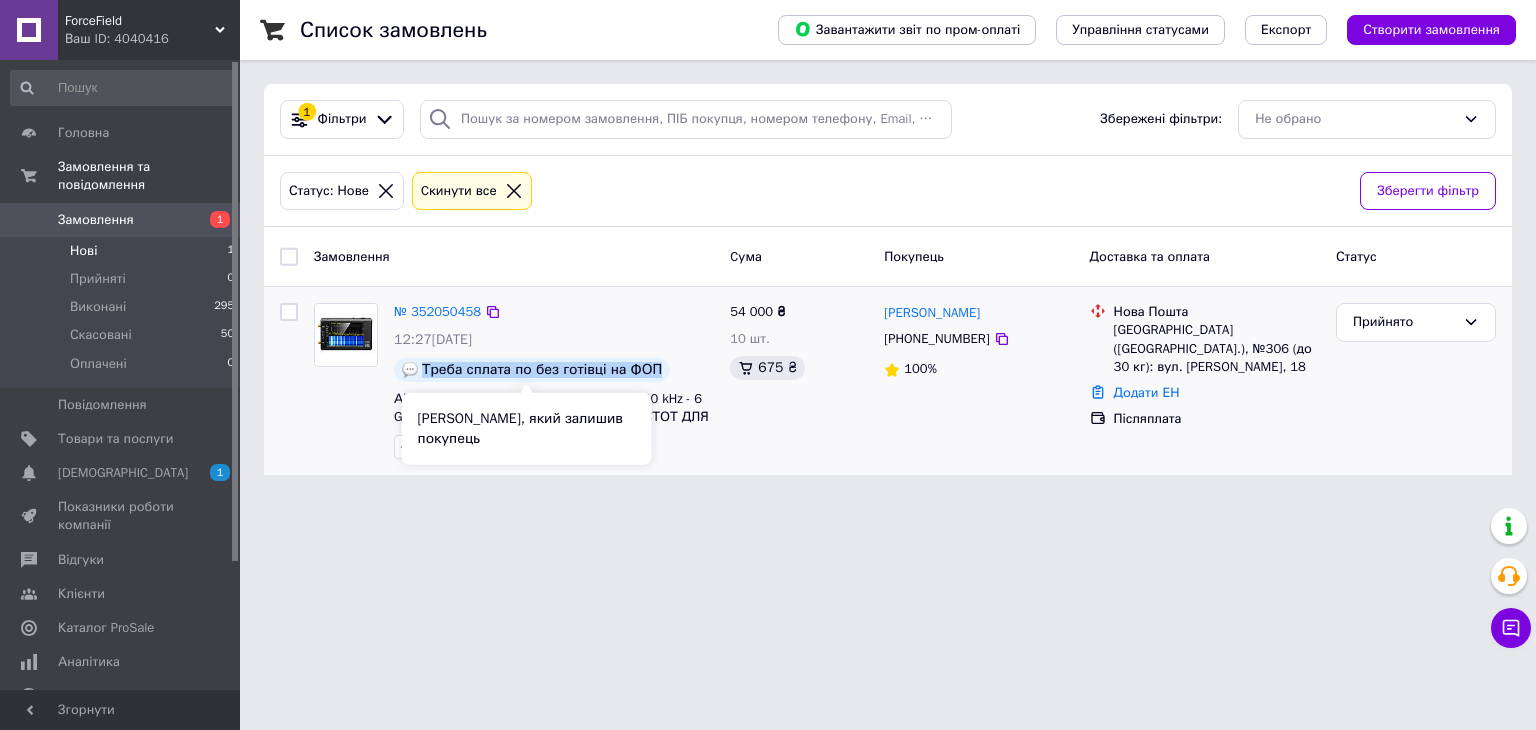 drag, startPoint x: 422, startPoint y: 366, endPoint x: 649, endPoint y: 374, distance: 227.14093 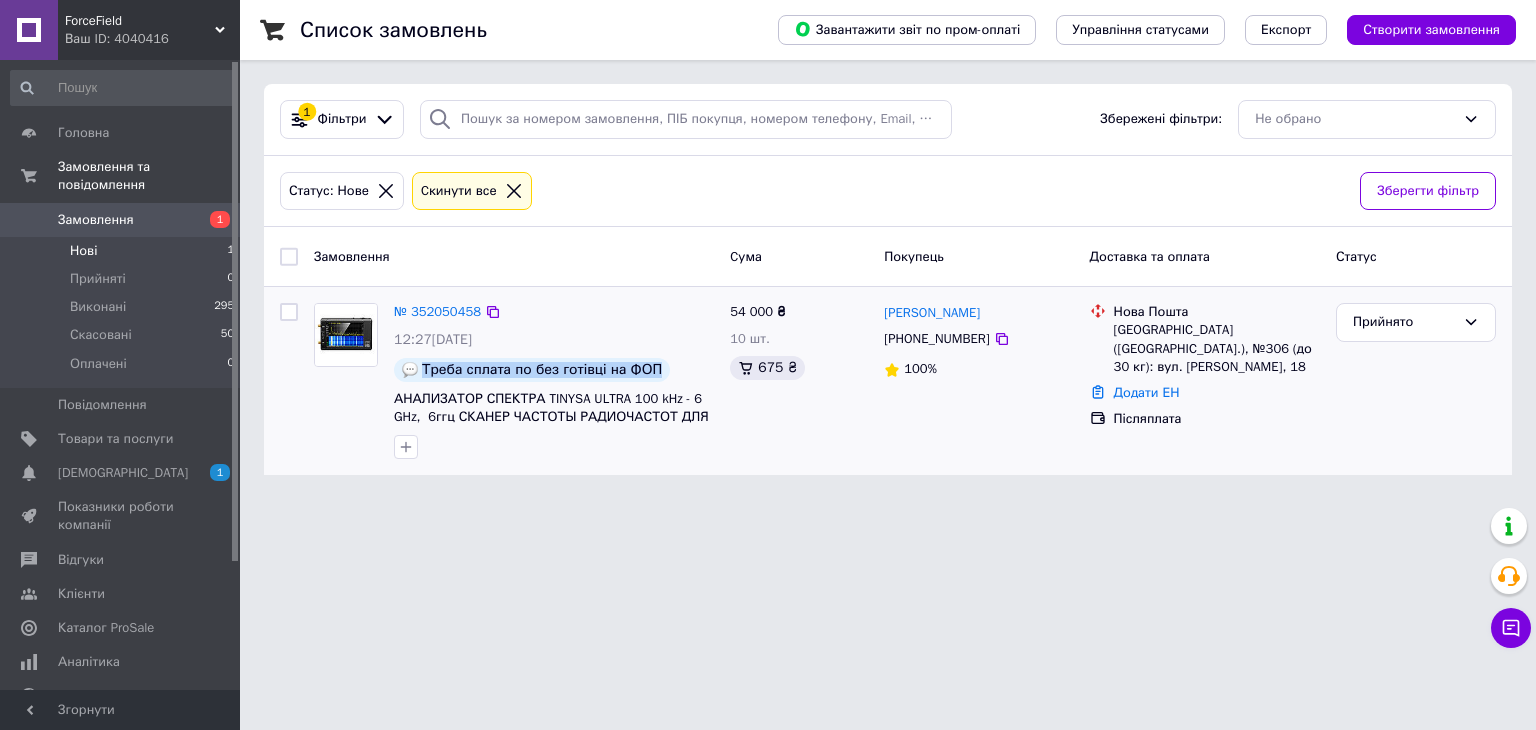 click on "Треба сплата по без готівці на ФОП" at bounding box center [542, 370] 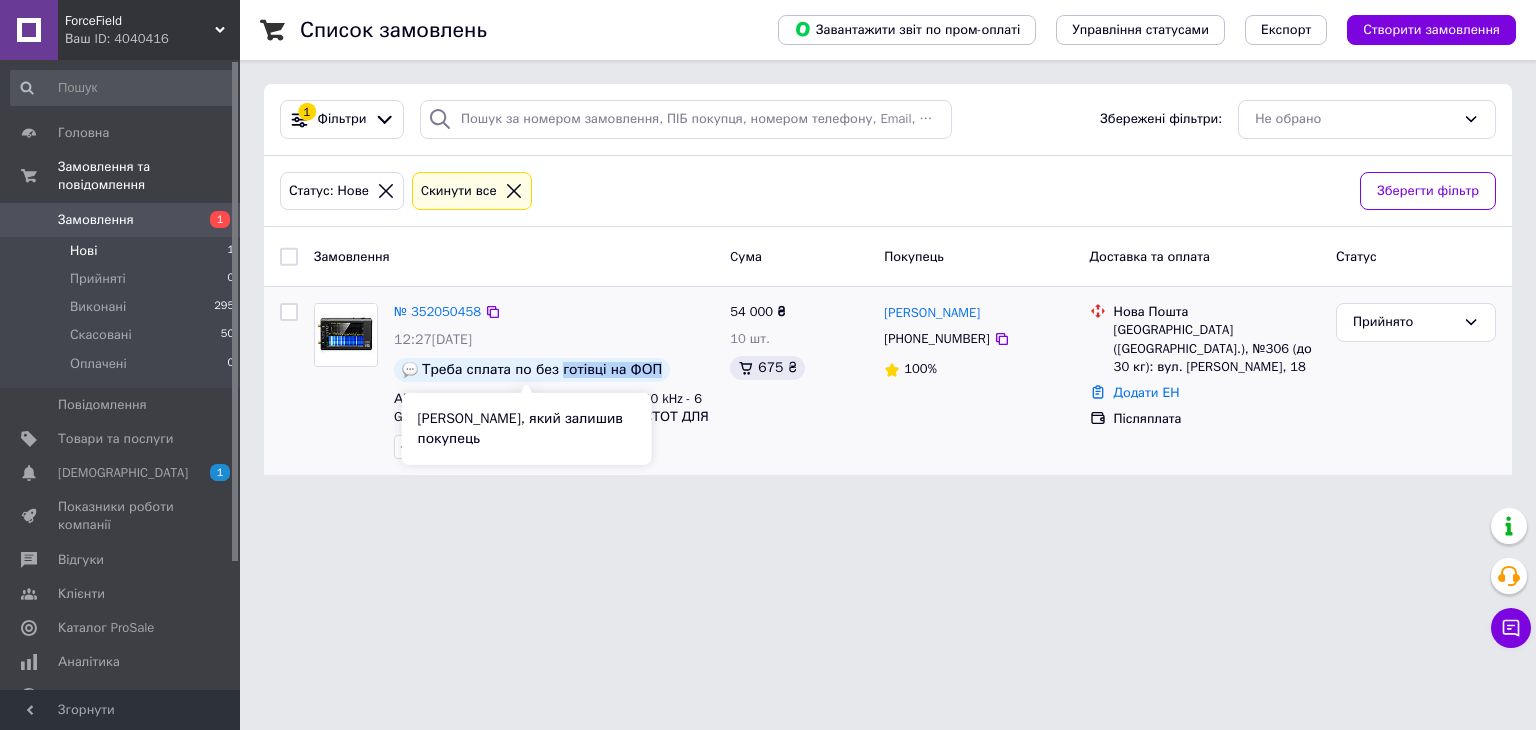 drag, startPoint x: 649, startPoint y: 372, endPoint x: 553, endPoint y: 371, distance: 96.00521 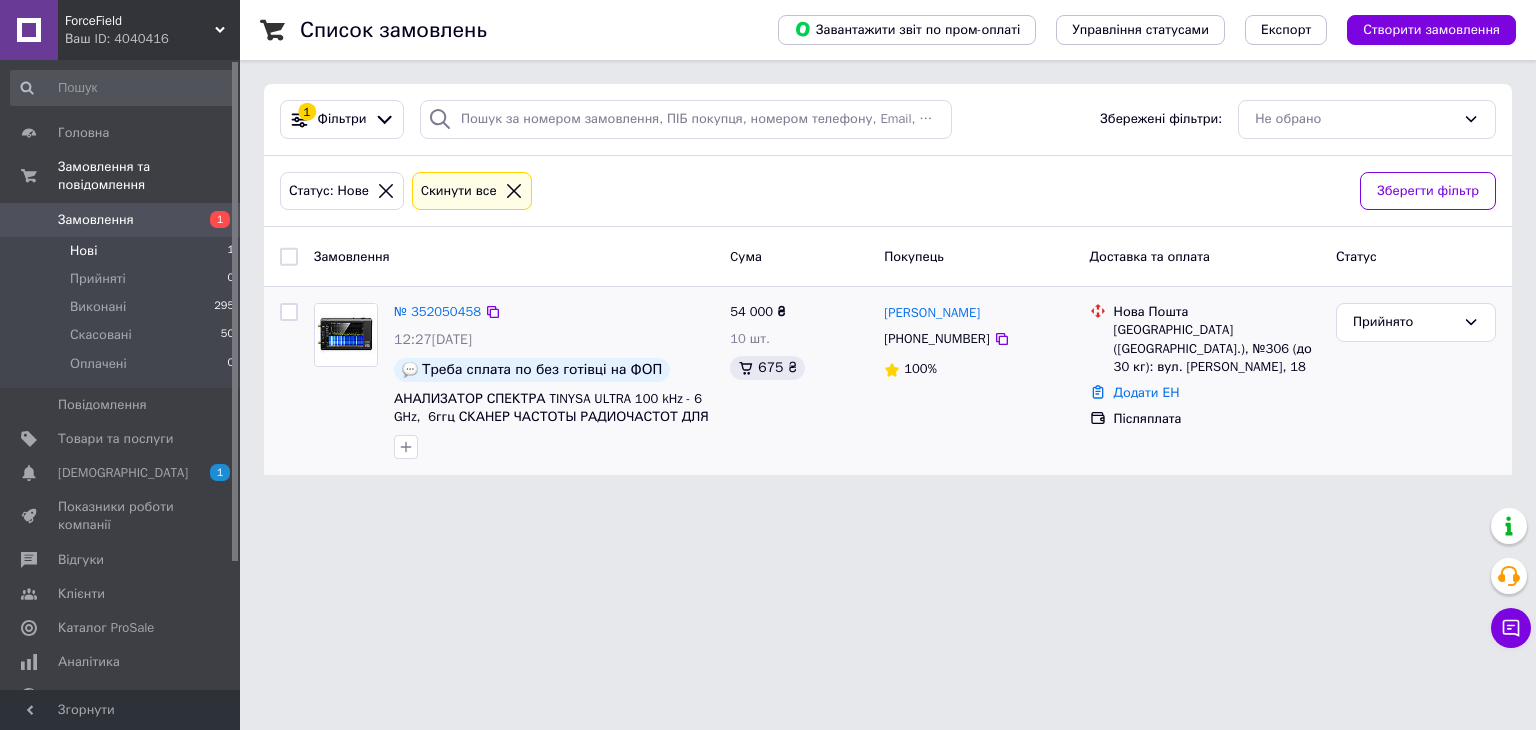 click on "№ 352050458 12:27, 10.07.2025 Треба сплата по без готівці на ФОП  АНАЛИЗАТОР СПЕКТРА TINYSA ULTRA 100 kHz - 6 GHz,  6ггц СКАНЕР ЧАСТОТЫ РАДИОЧАСТОТ ДЛЯ ДРОНОВ FORCEFIEL" at bounding box center (554, 381) 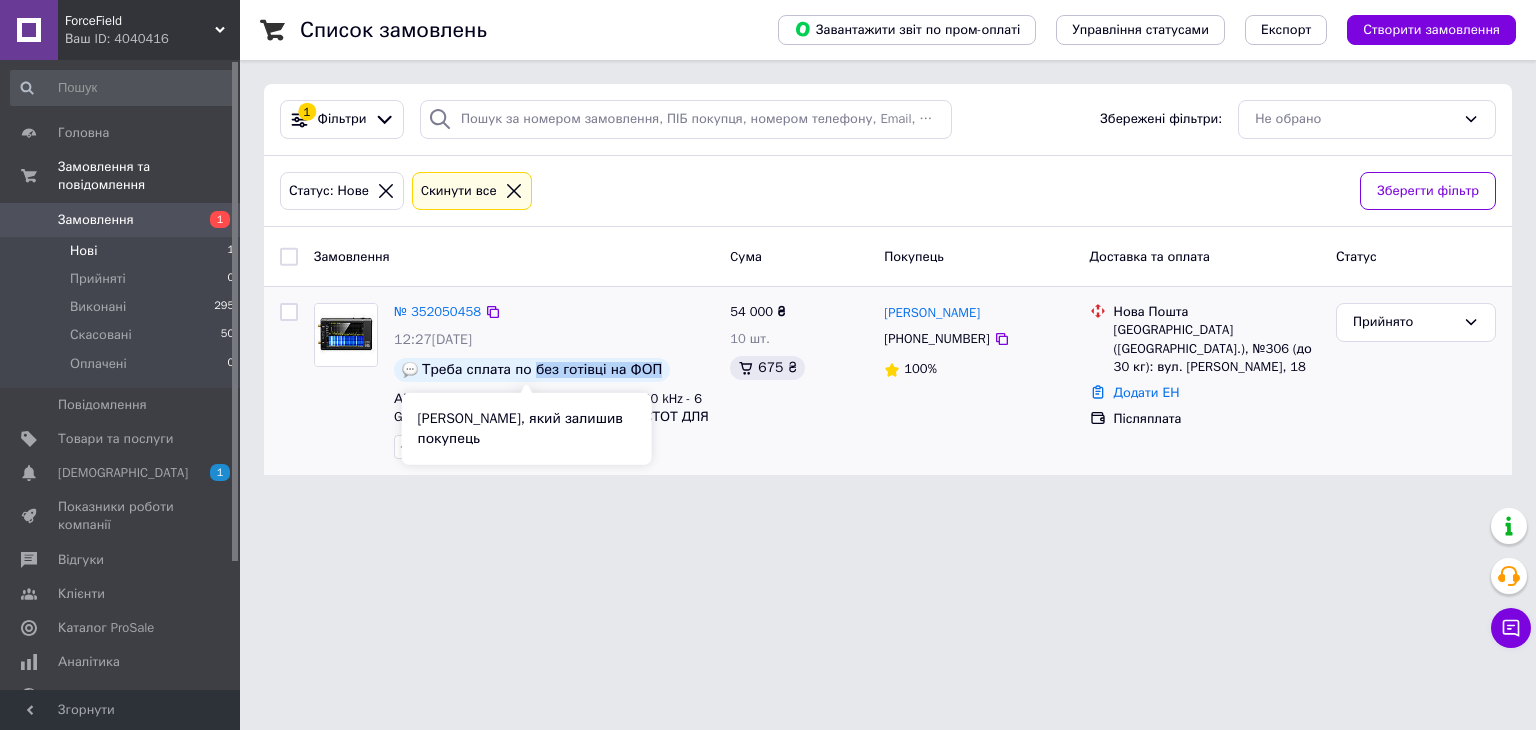 drag, startPoint x: 532, startPoint y: 365, endPoint x: 647, endPoint y: 369, distance: 115.06954 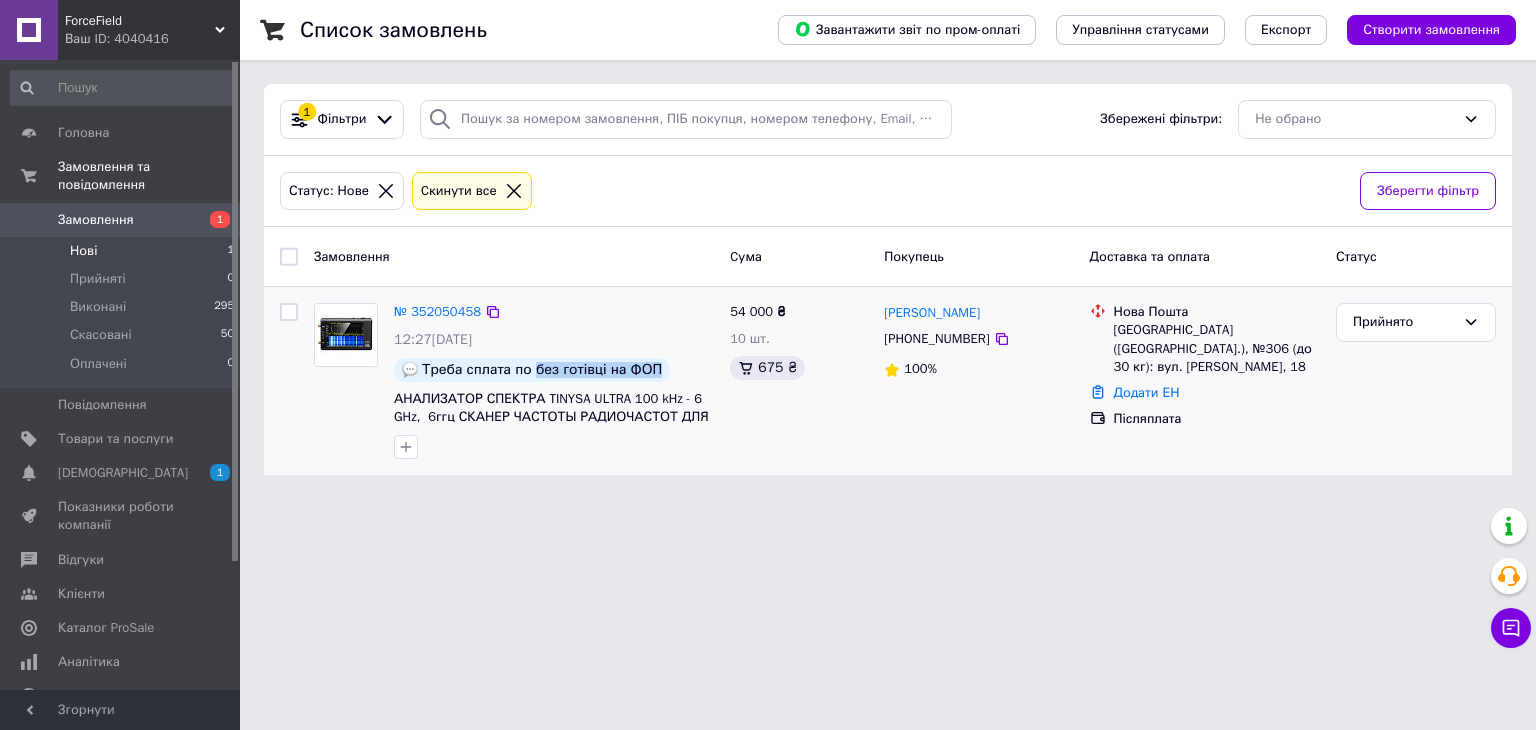 click on "Треба сплата по без готівці на ФОП" at bounding box center (542, 370) 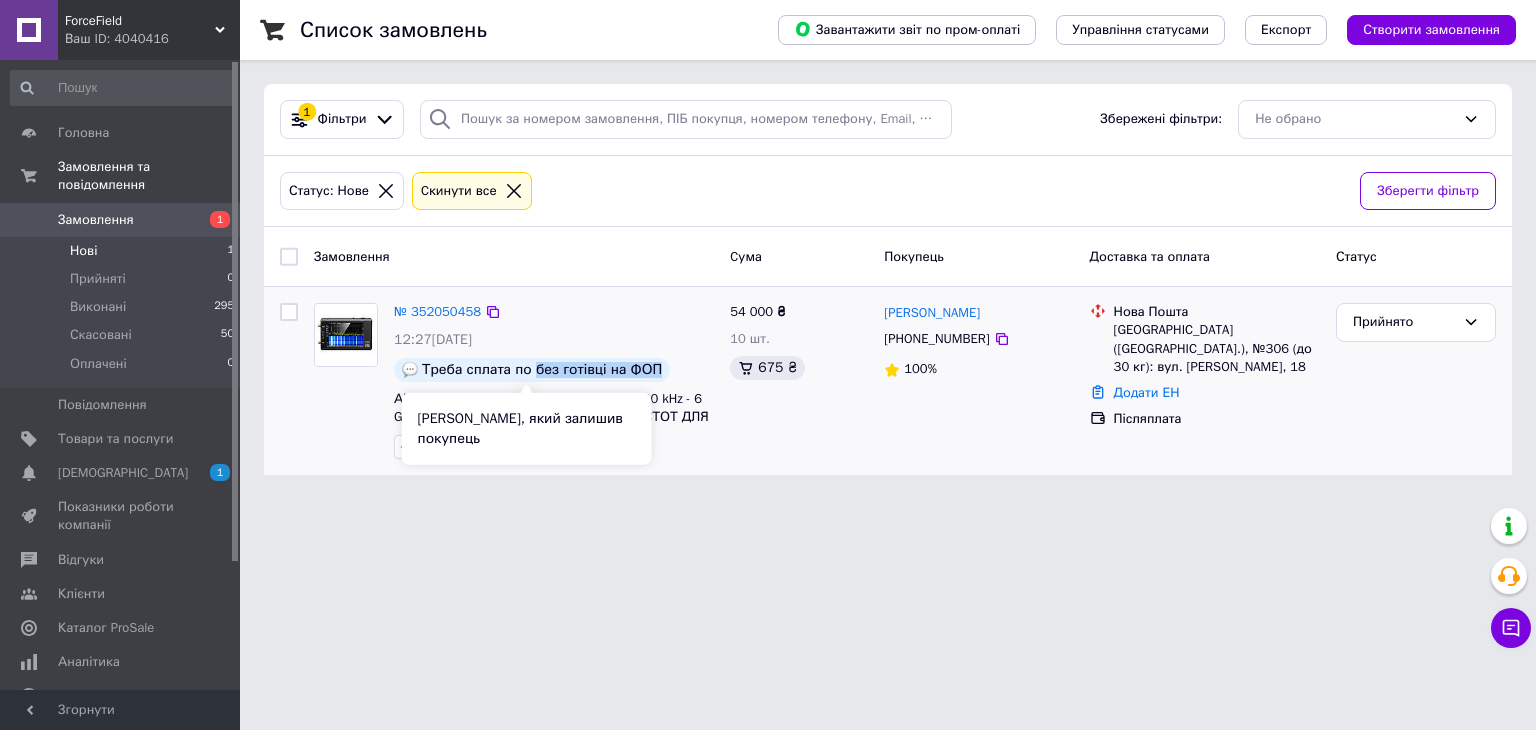 drag, startPoint x: 648, startPoint y: 366, endPoint x: 533, endPoint y: 367, distance: 115.00435 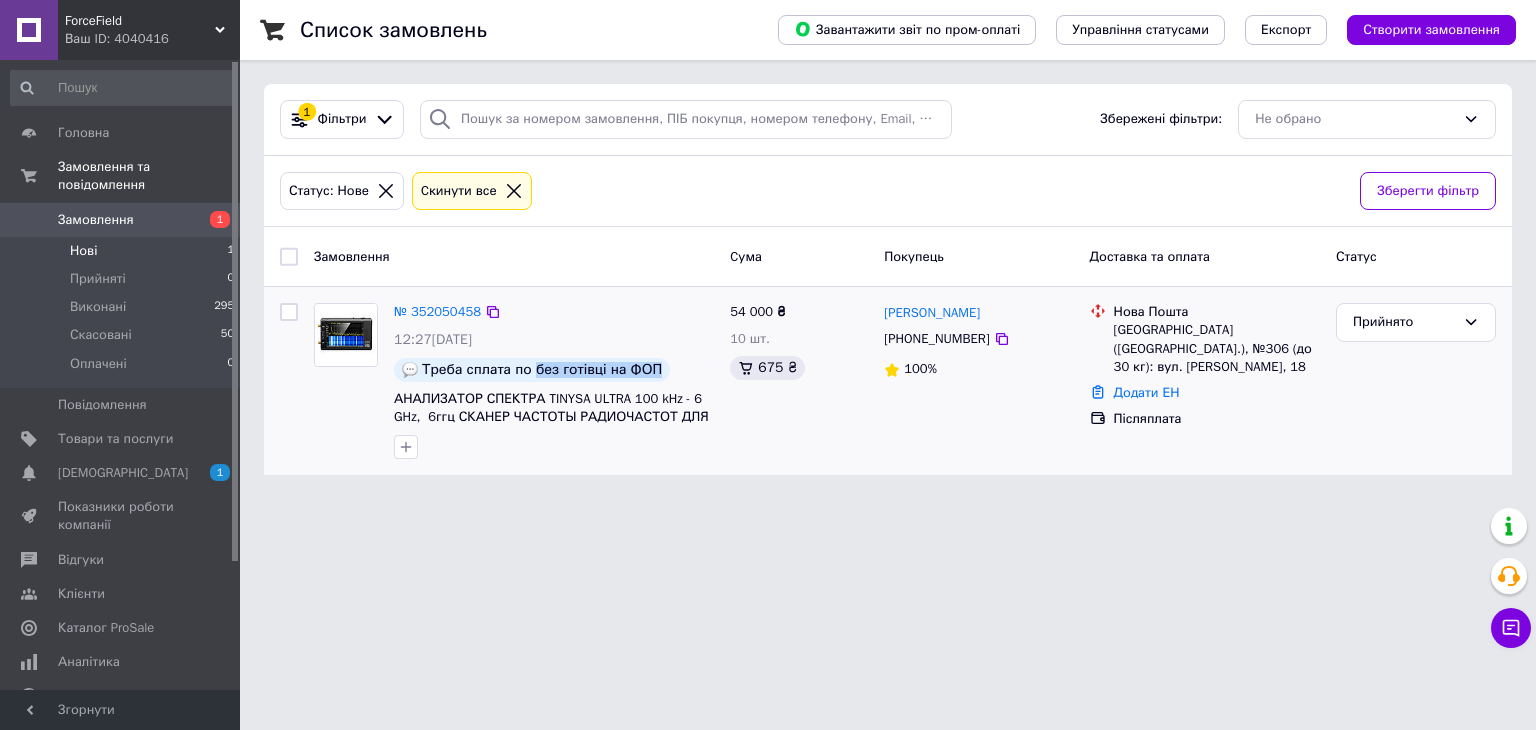 click on "Треба сплата по без готівці на ФОП" at bounding box center [542, 370] 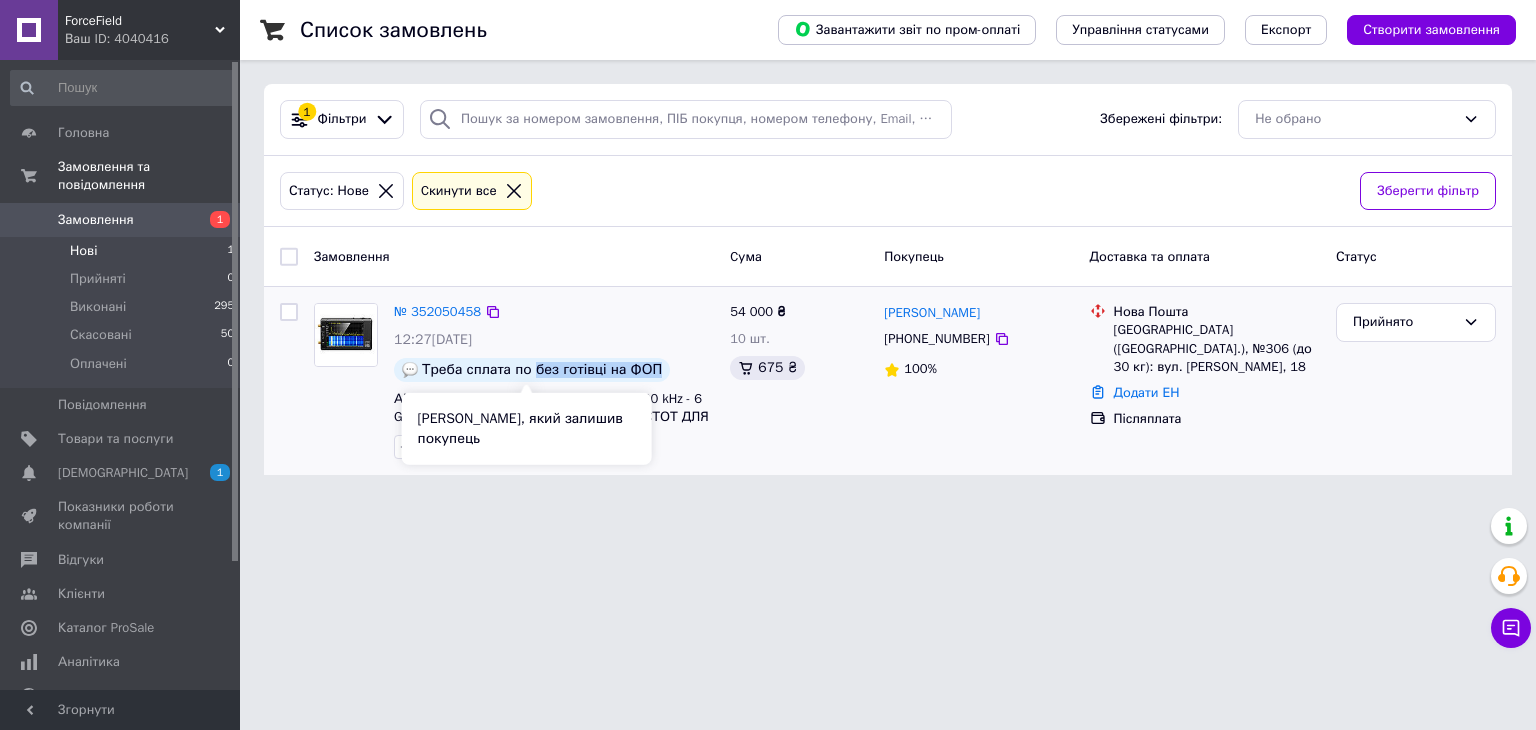 drag, startPoint x: 528, startPoint y: 365, endPoint x: 652, endPoint y: 369, distance: 124.0645 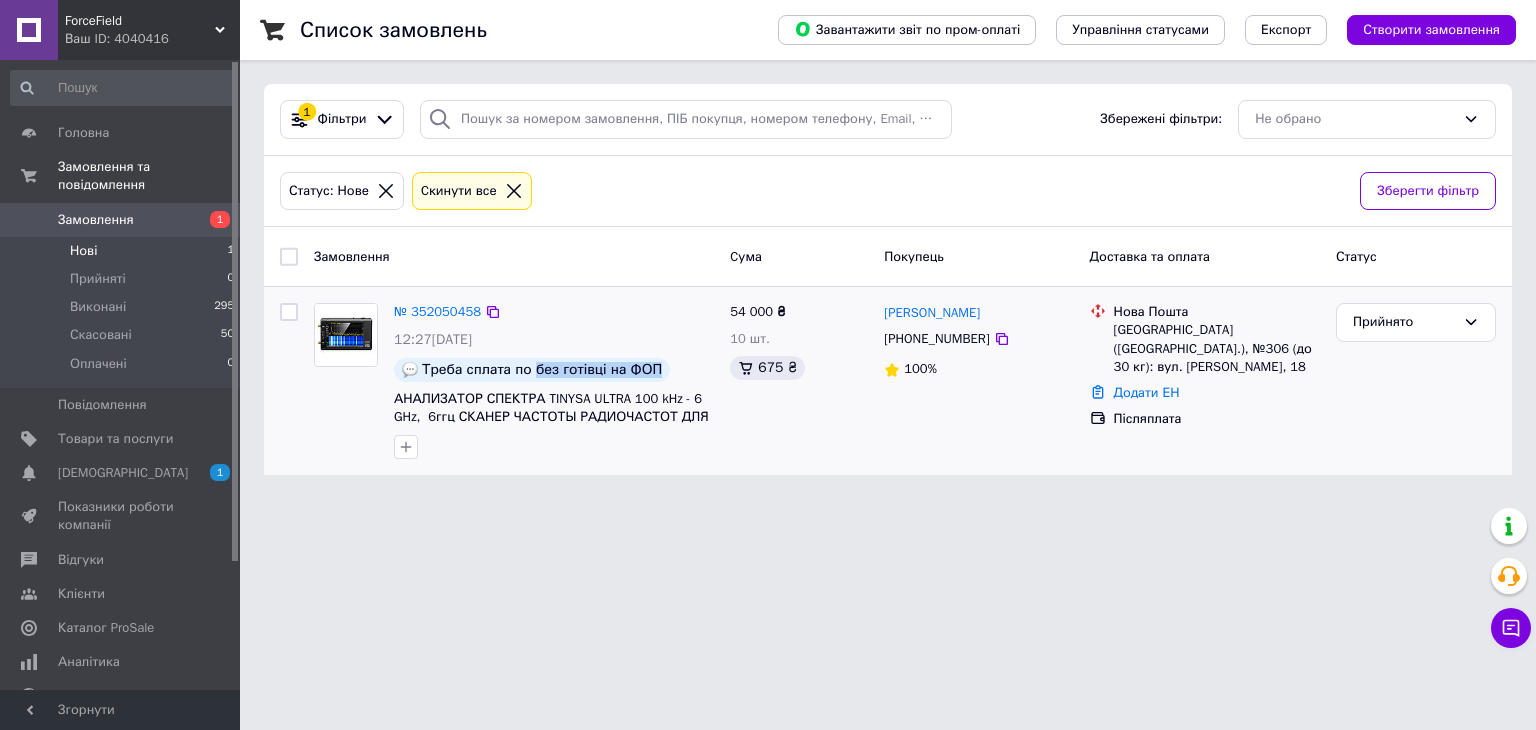 click on "Треба сплата по без готівці на ФОП" at bounding box center [542, 370] 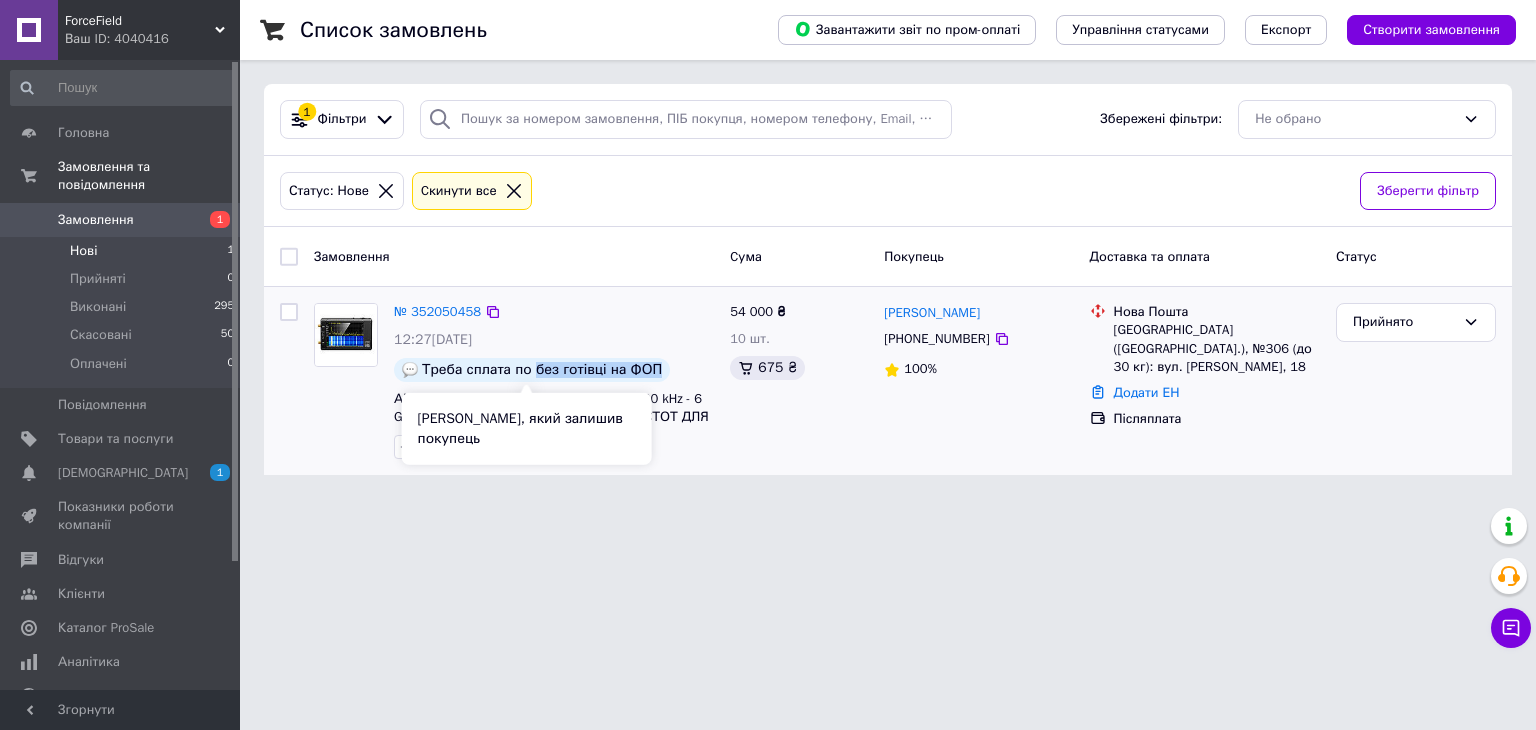drag, startPoint x: 649, startPoint y: 366, endPoint x: 538, endPoint y: 366, distance: 111 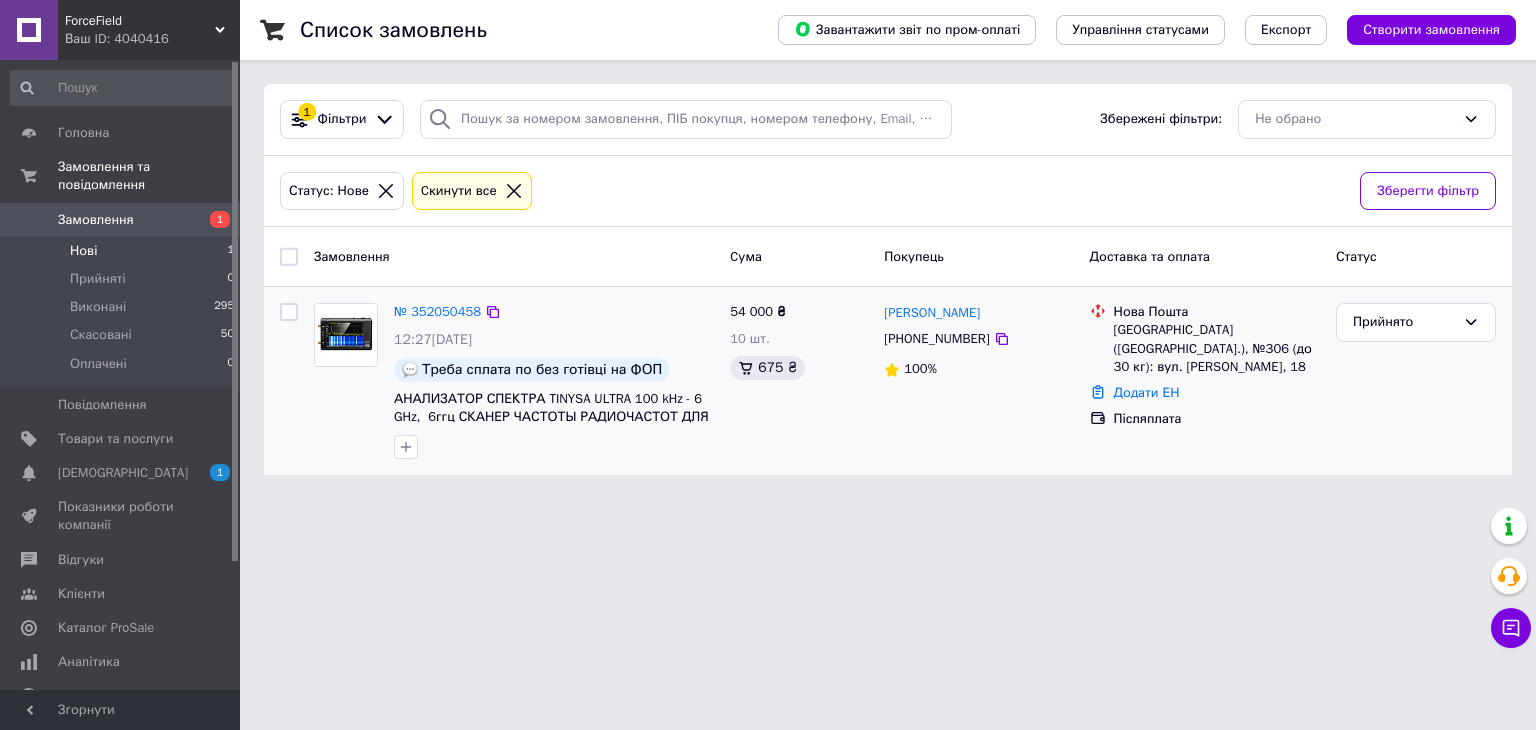 click on "54 000 ₴ 10 шт. 675 ₴" at bounding box center (799, 381) 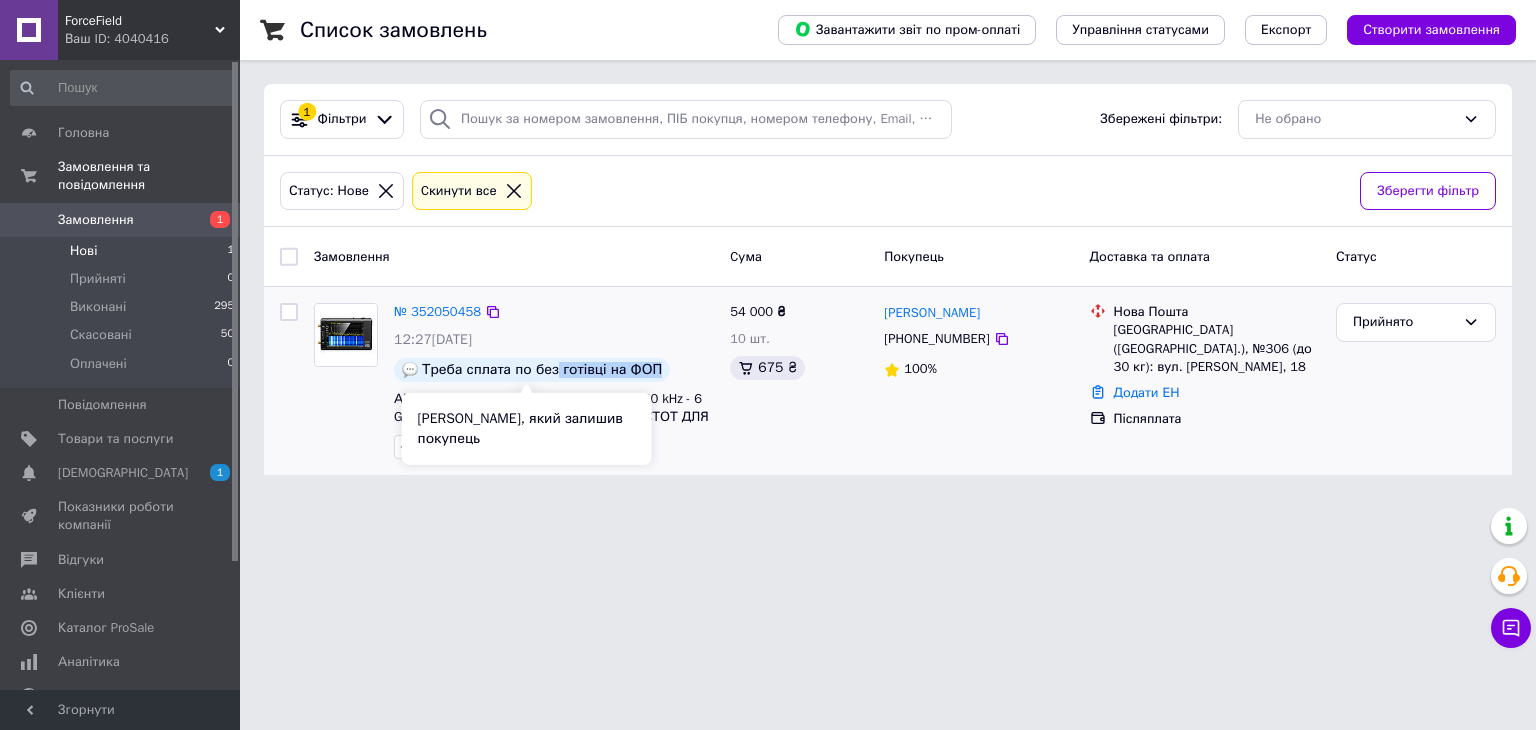 drag, startPoint x: 652, startPoint y: 366, endPoint x: 551, endPoint y: 361, distance: 101.12369 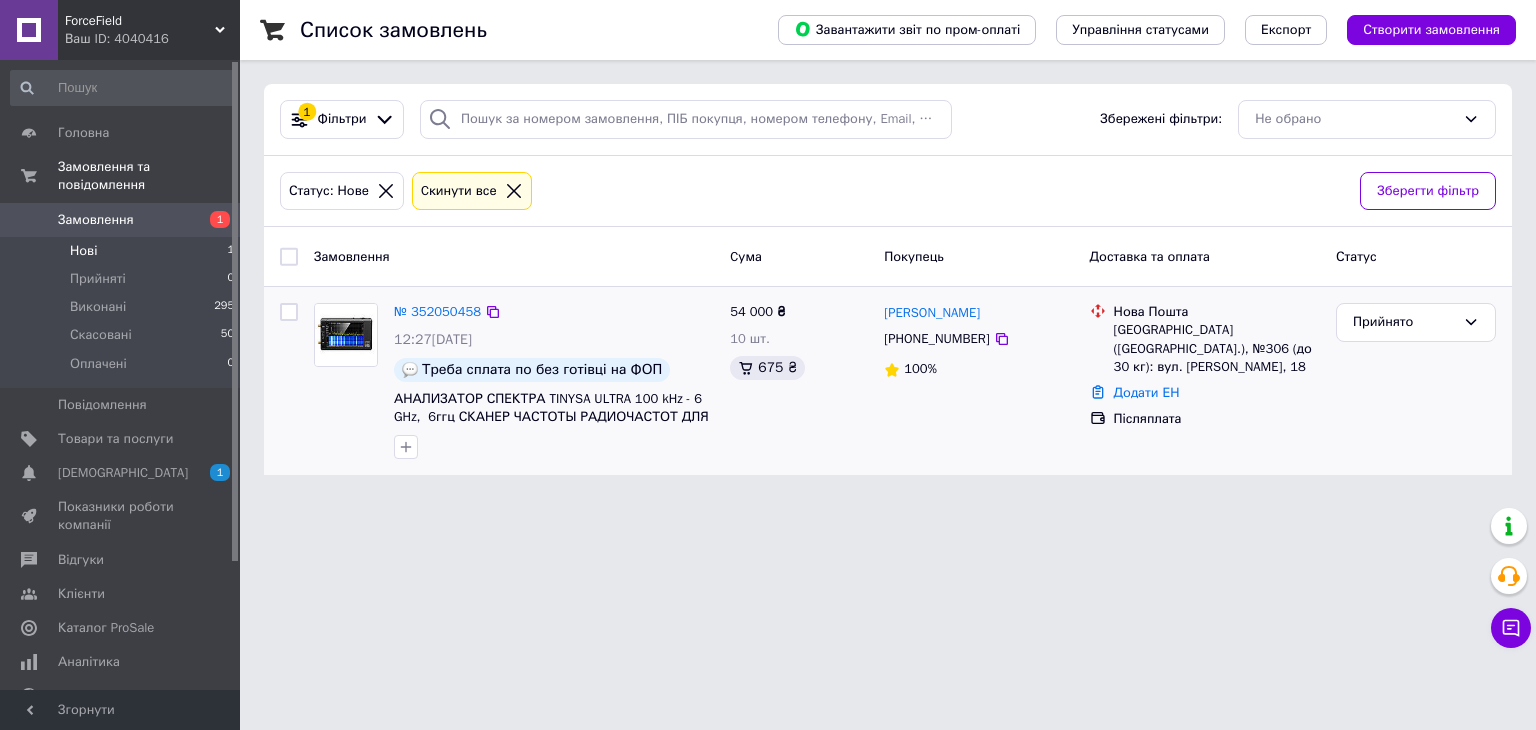 click on "Треба сплата по без готівці на ФОП" at bounding box center (542, 370) 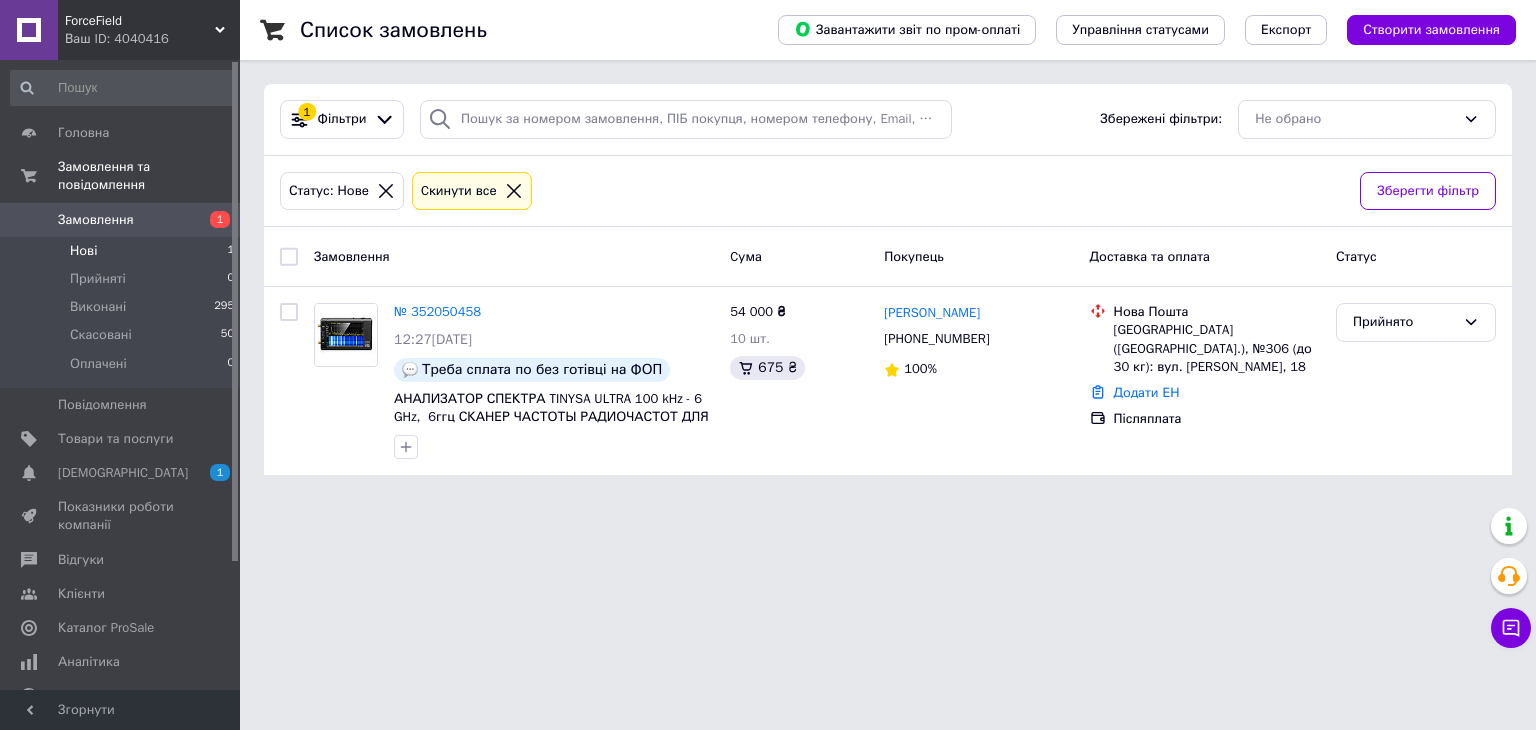 click on "Нові 1" at bounding box center [123, 251] 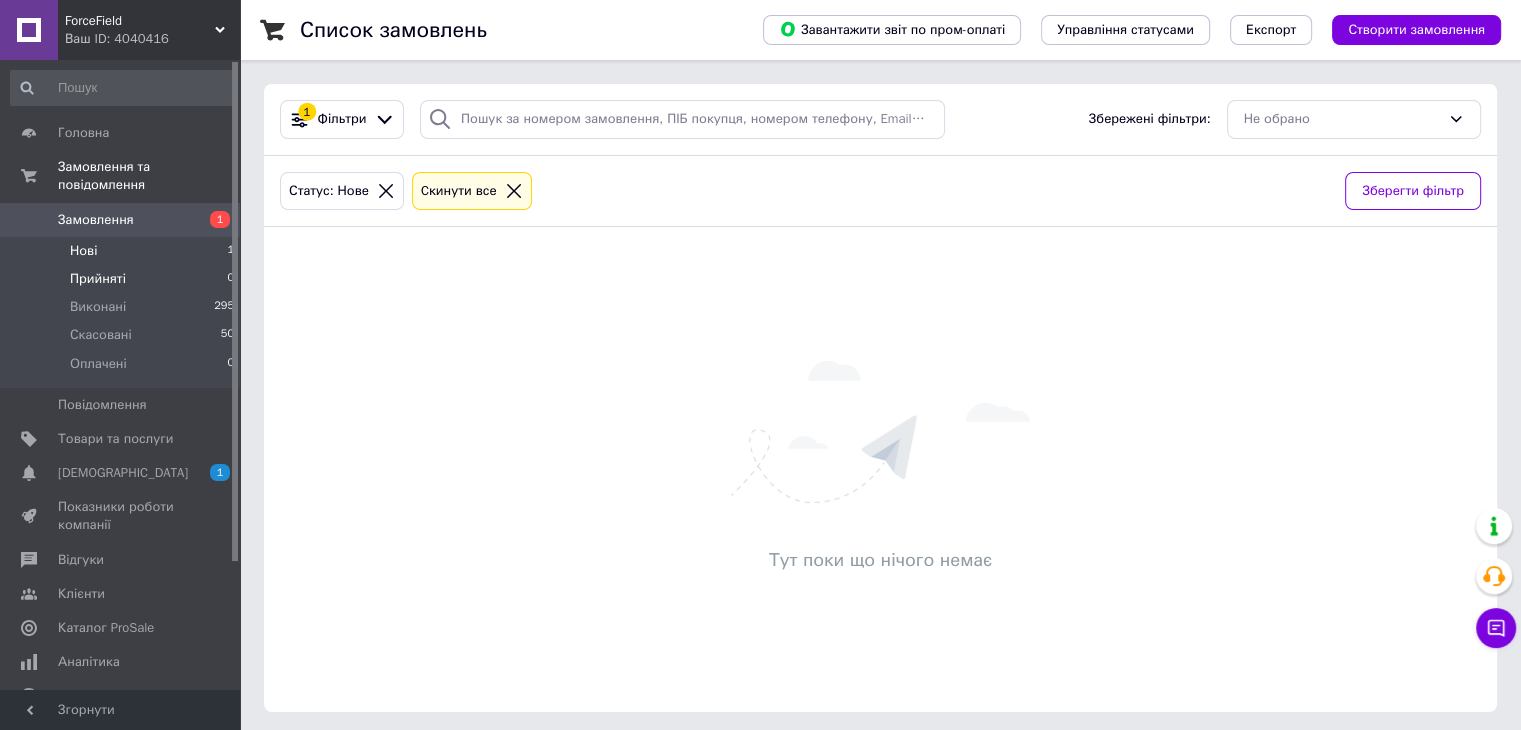 click on "Прийняті" at bounding box center (98, 279) 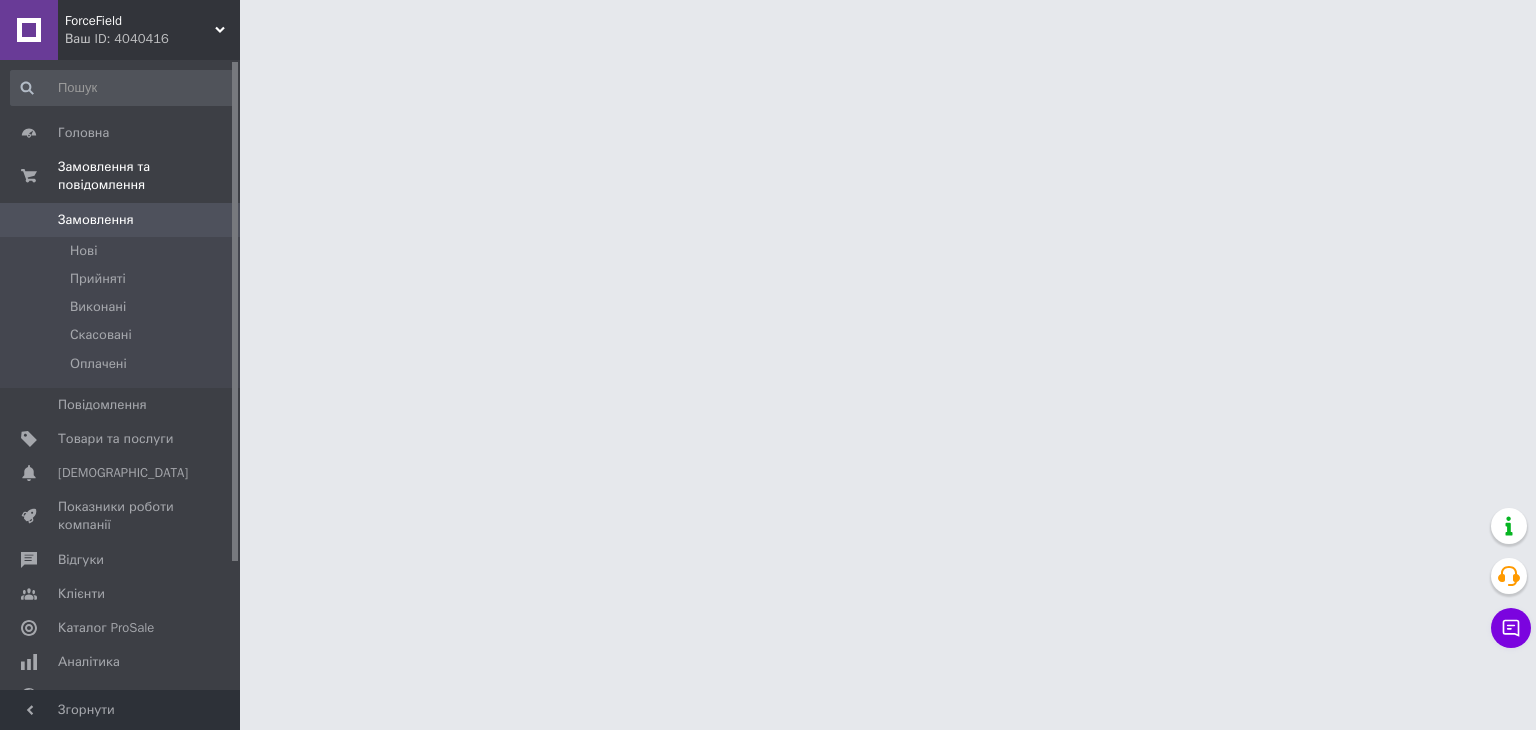 scroll, scrollTop: 0, scrollLeft: 0, axis: both 